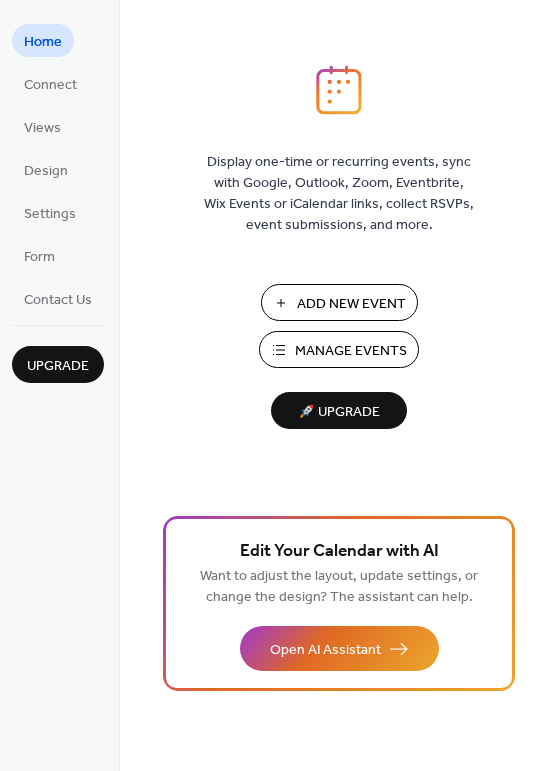 scroll, scrollTop: 0, scrollLeft: 0, axis: both 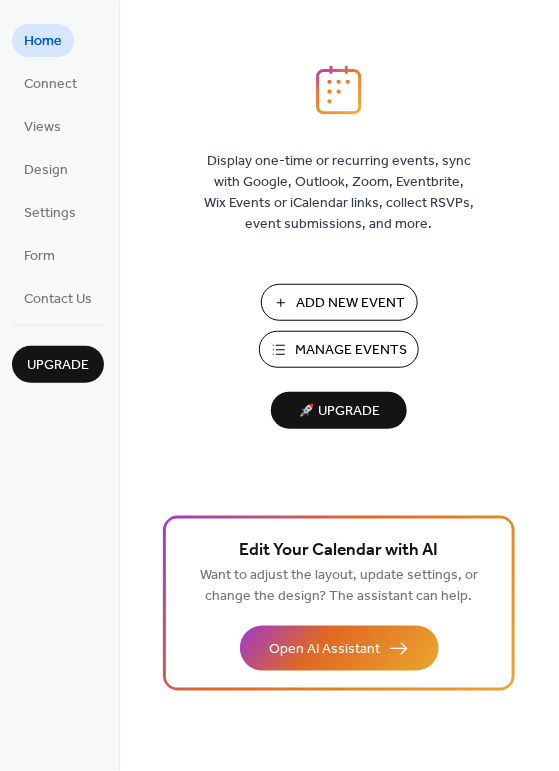 click on "Add New Event" at bounding box center (351, 304) 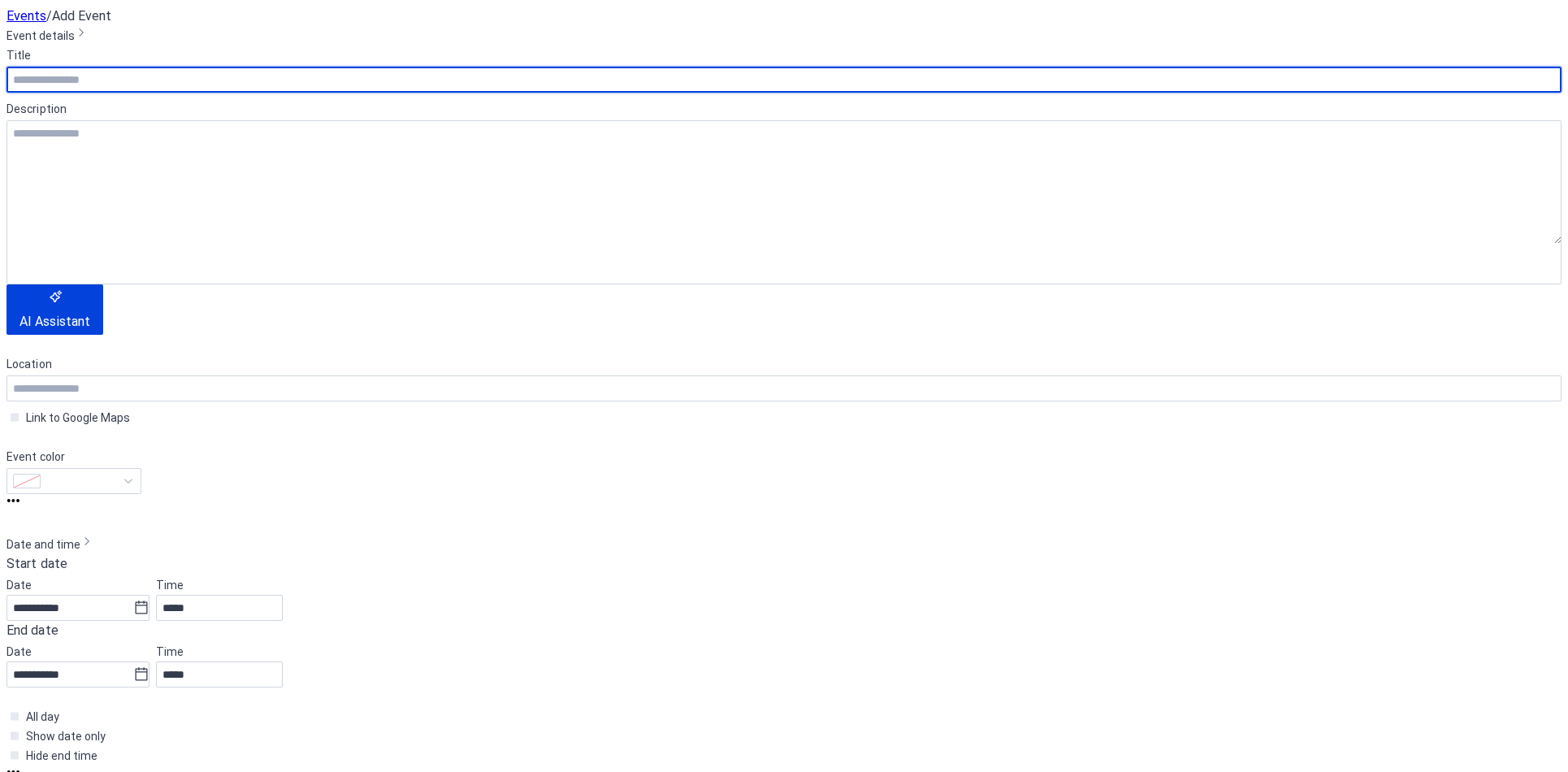 scroll, scrollTop: 0, scrollLeft: 0, axis: both 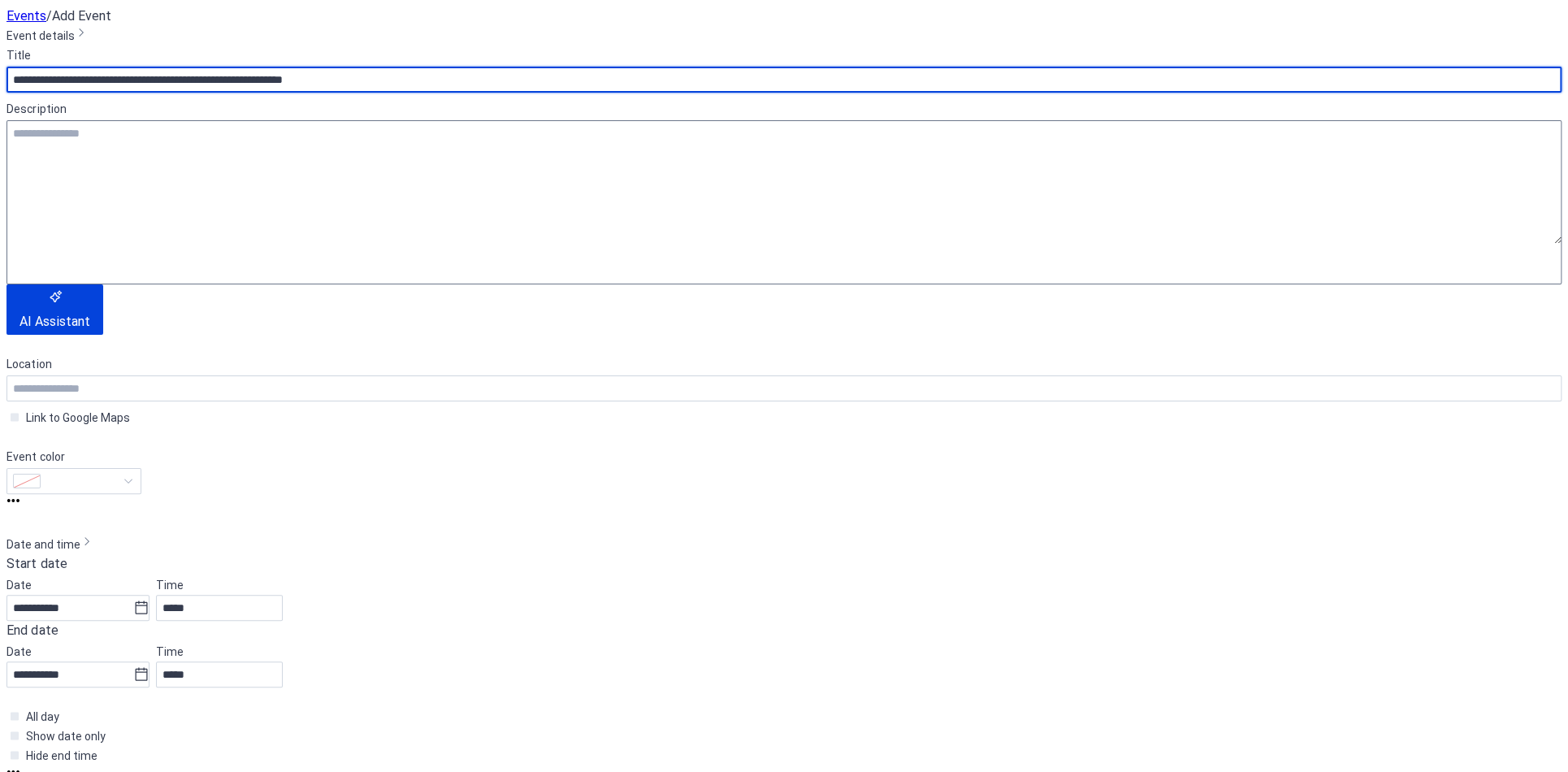type on "**********" 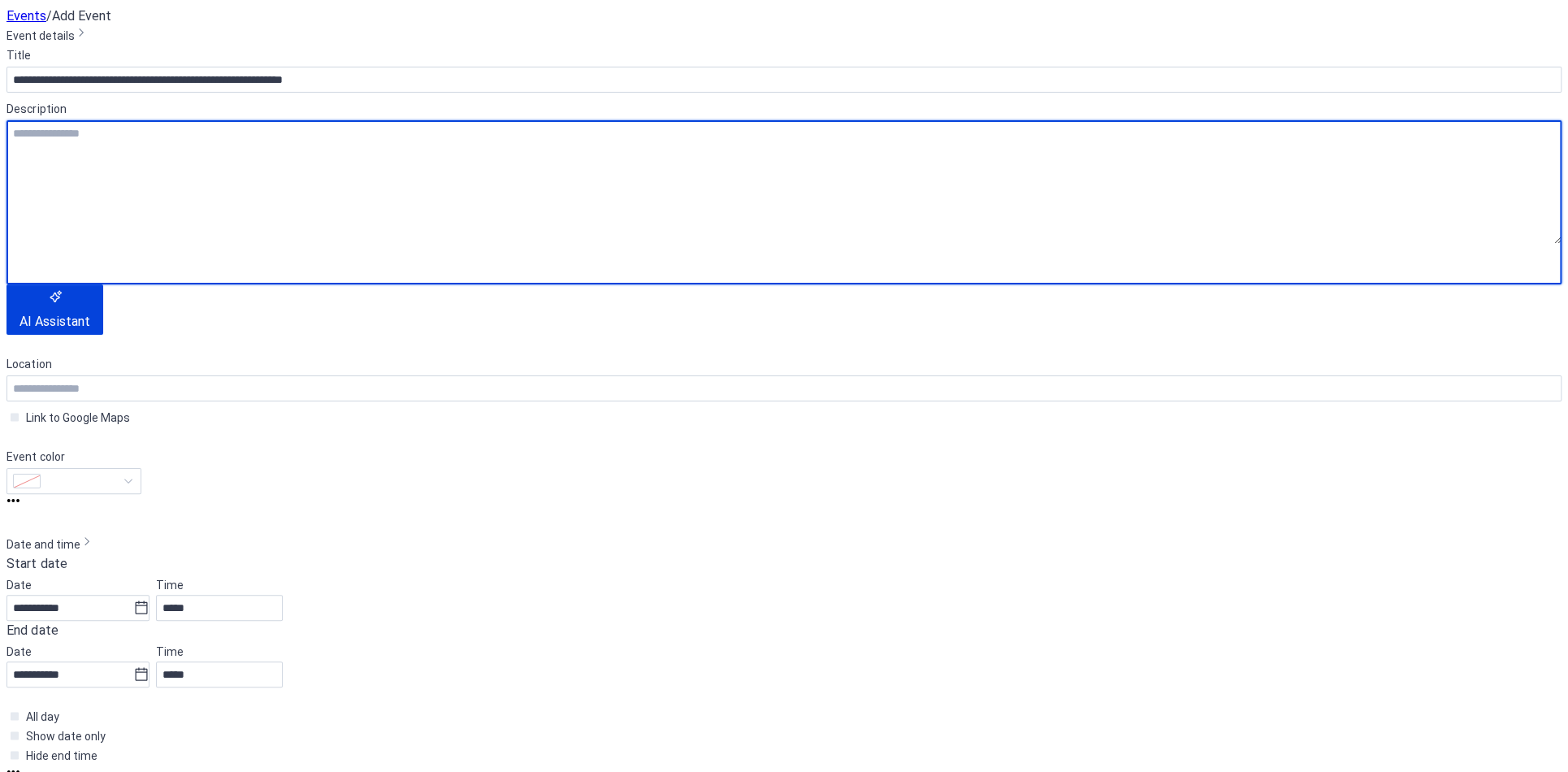 click at bounding box center [784, 182] 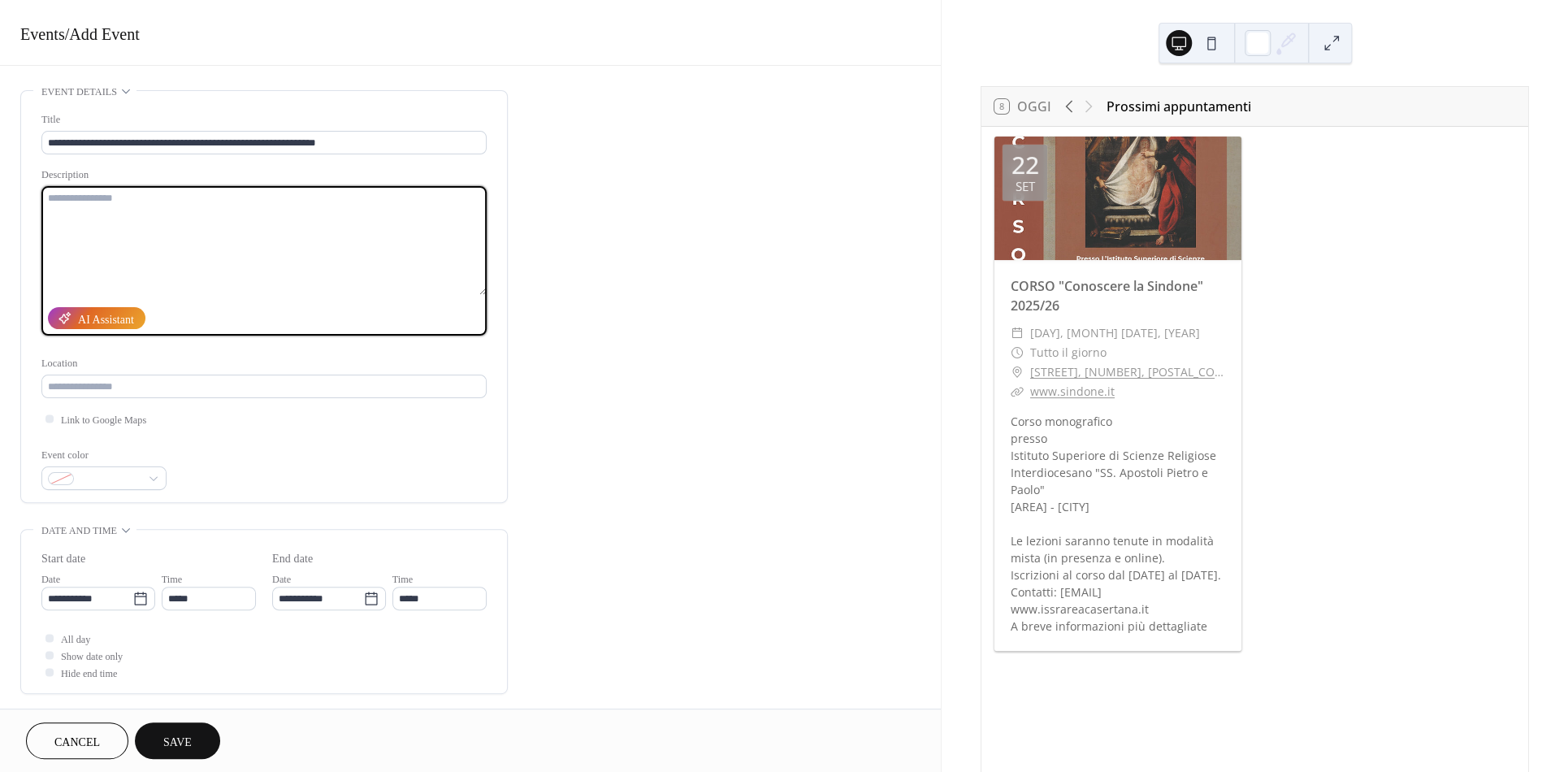 paste on "**********" 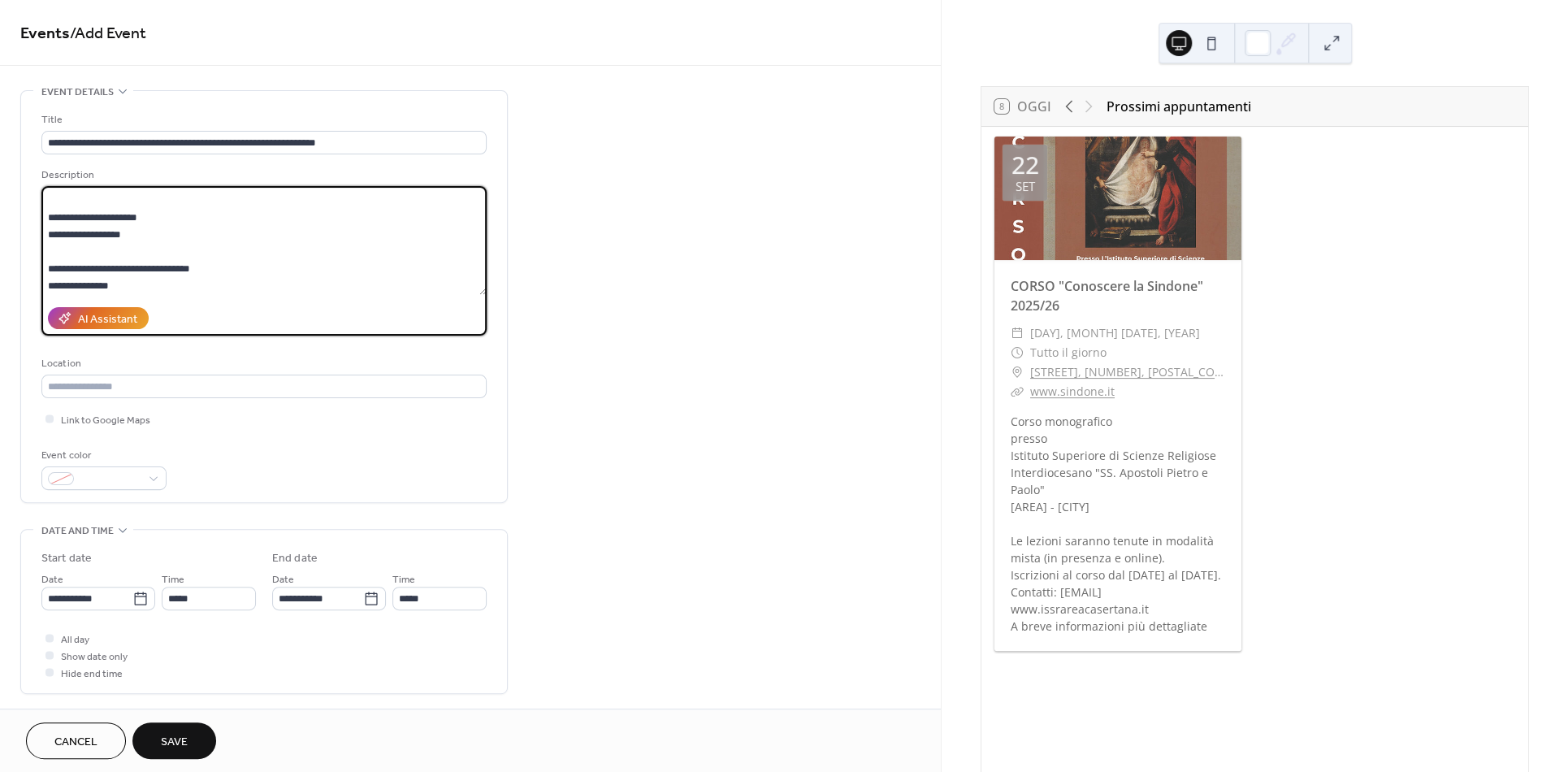 scroll, scrollTop: 0, scrollLeft: 0, axis: both 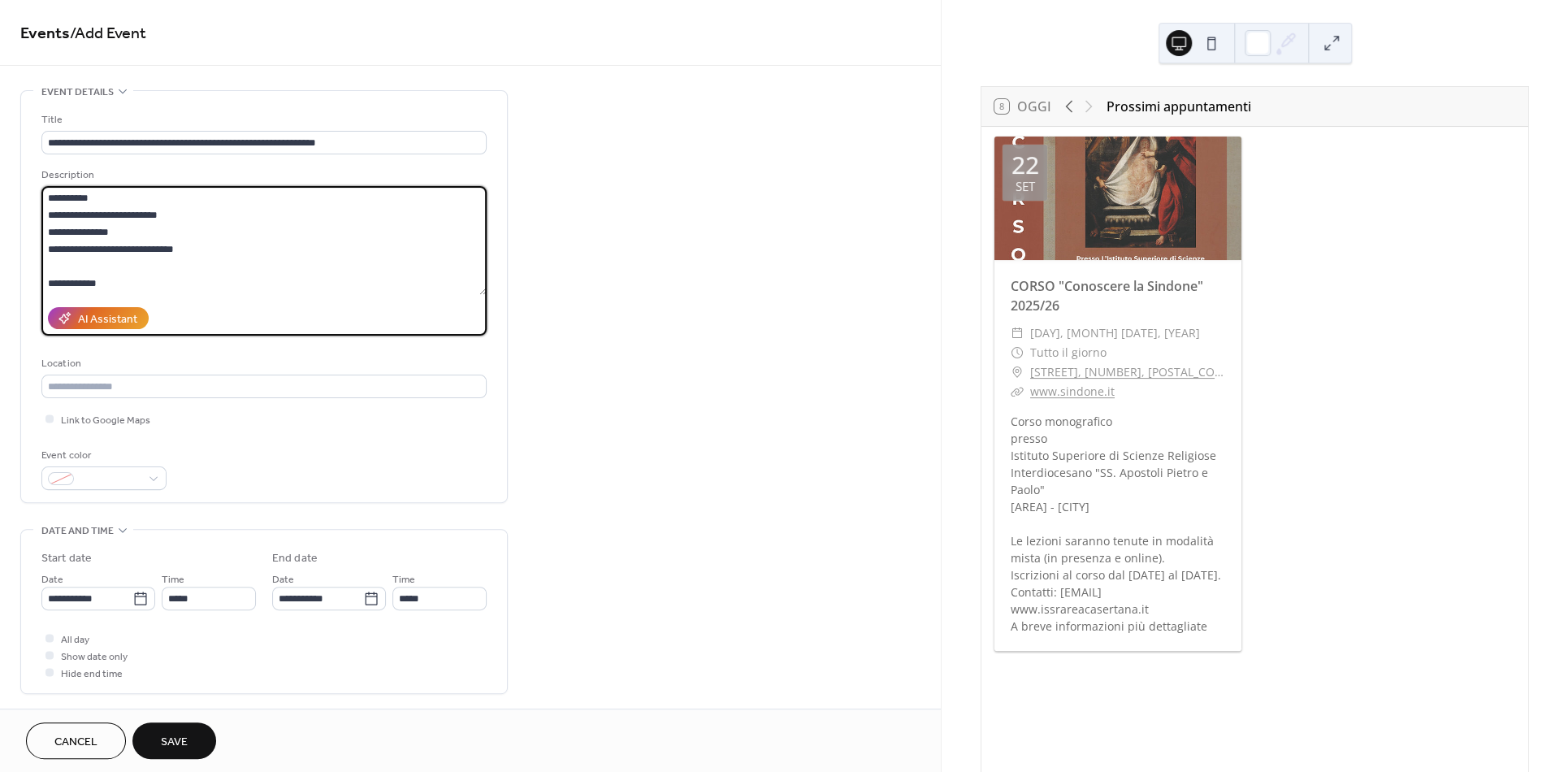 click on "**********" at bounding box center [264, 241] 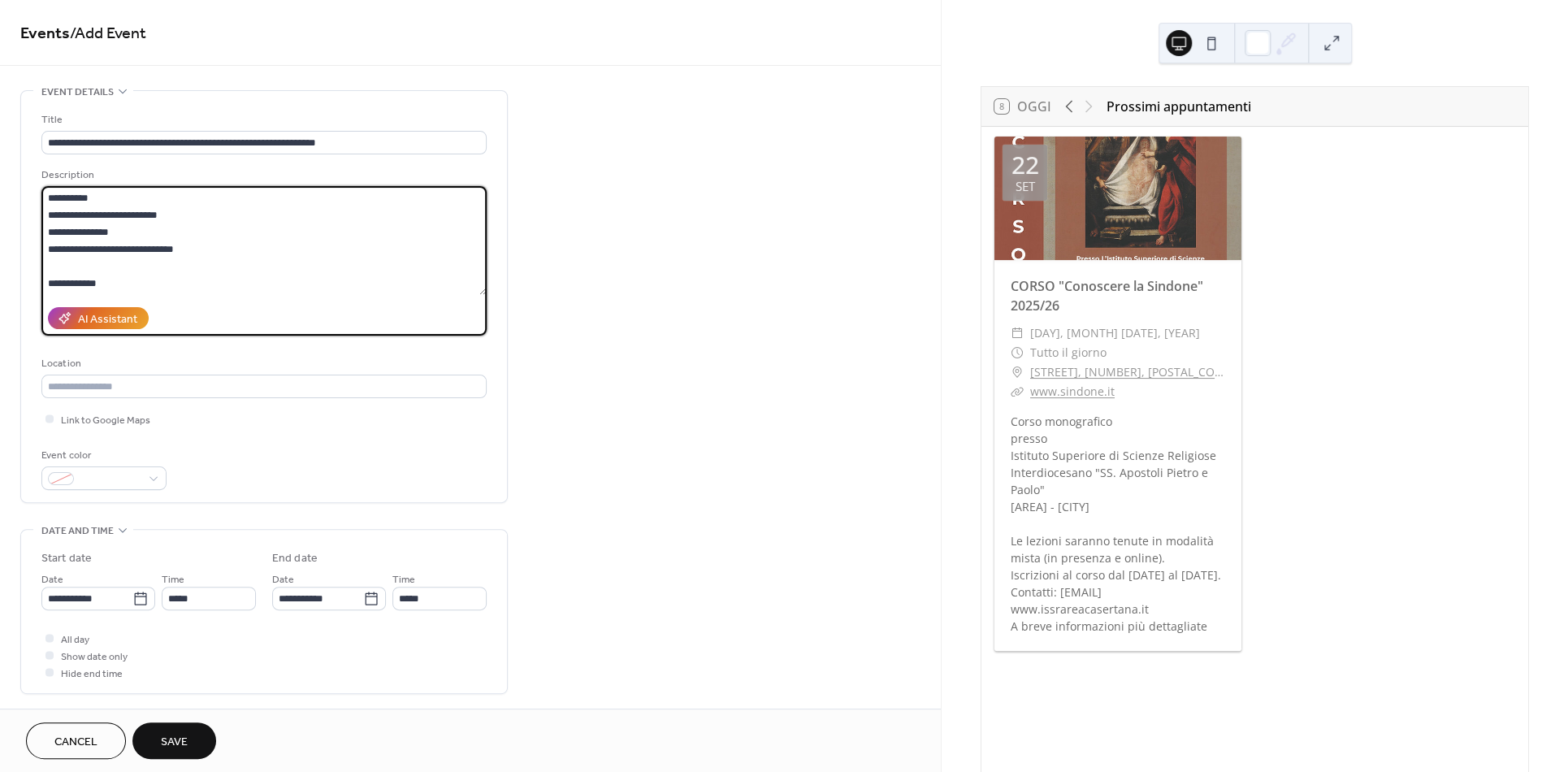 drag, startPoint x: 132, startPoint y: 228, endPoint x: 80, endPoint y: 230, distance: 52.03845 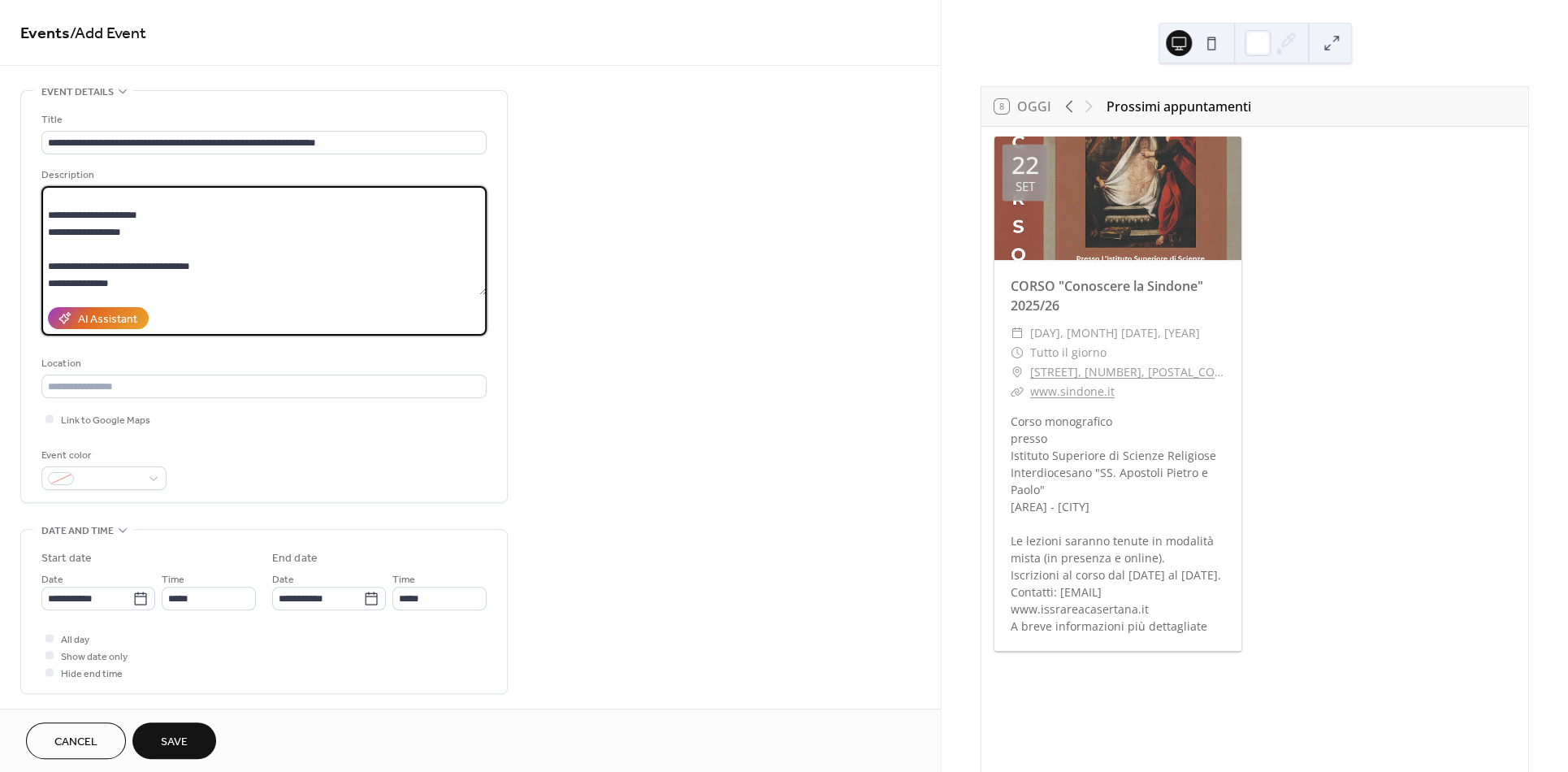 scroll, scrollTop: 0, scrollLeft: 0, axis: both 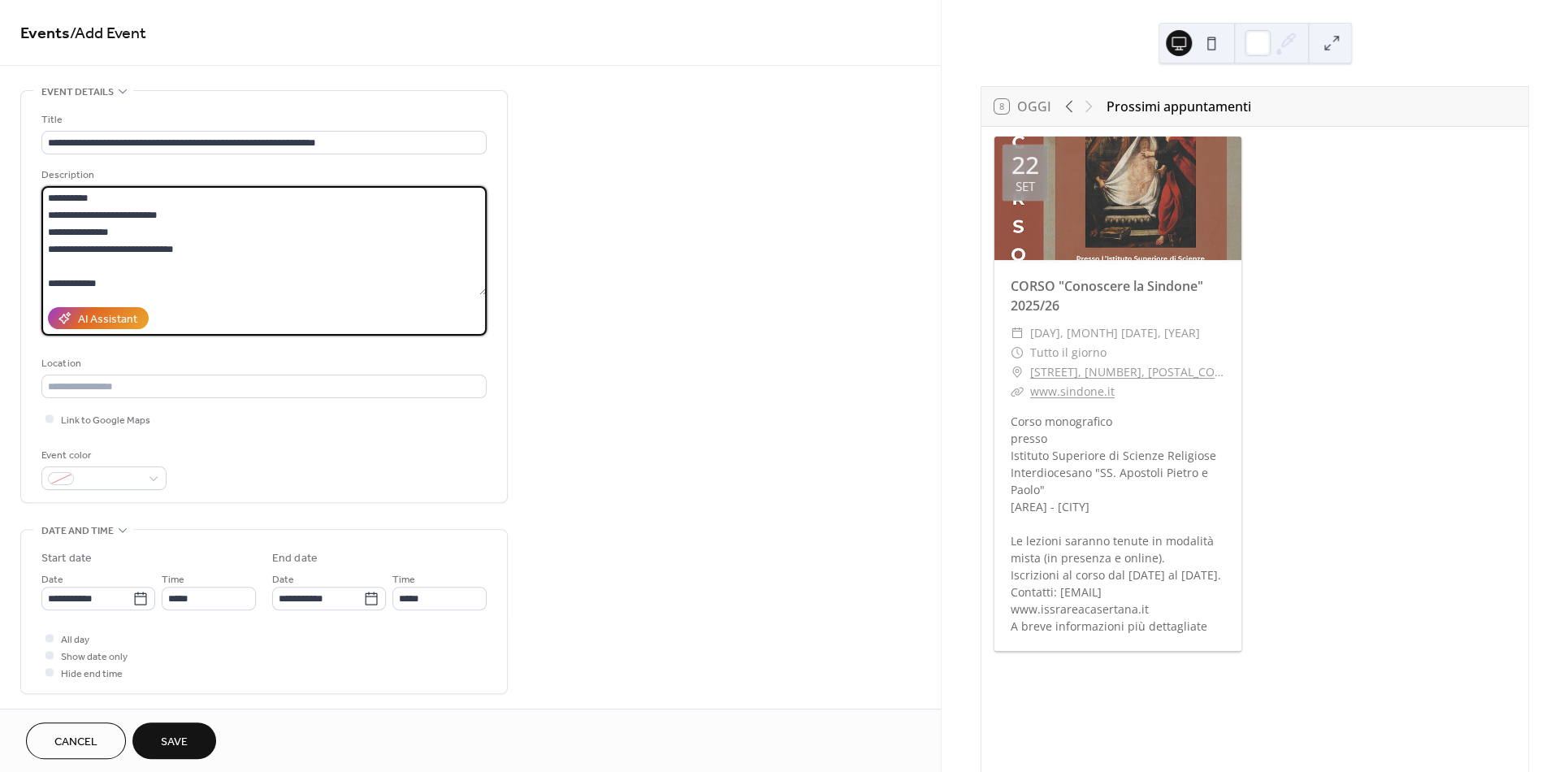 drag, startPoint x: 124, startPoint y: 287, endPoint x: -44, endPoint y: 49, distance: 291.32113 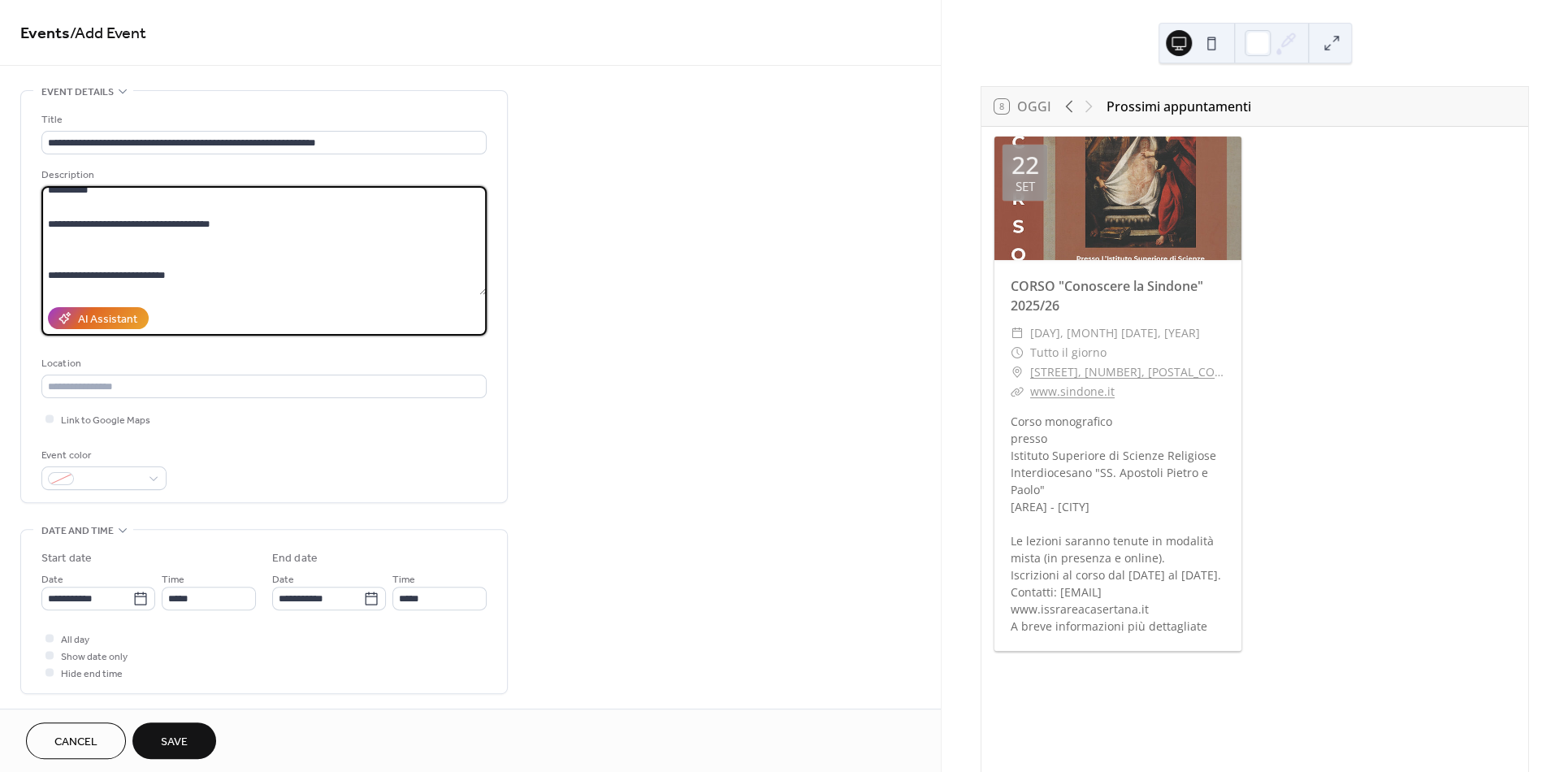 scroll, scrollTop: 0, scrollLeft: 0, axis: both 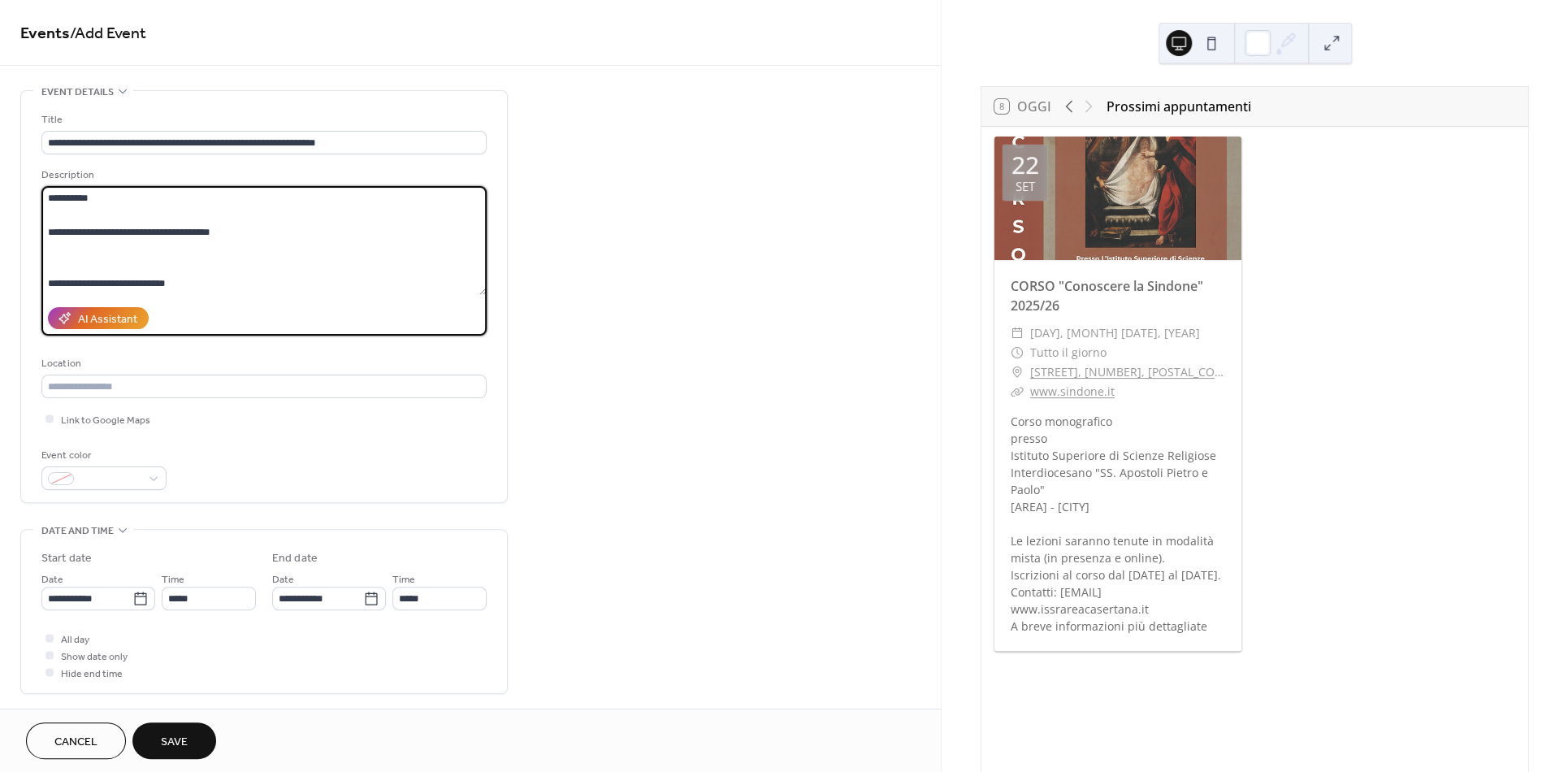 click on "**********" at bounding box center [264, 241] 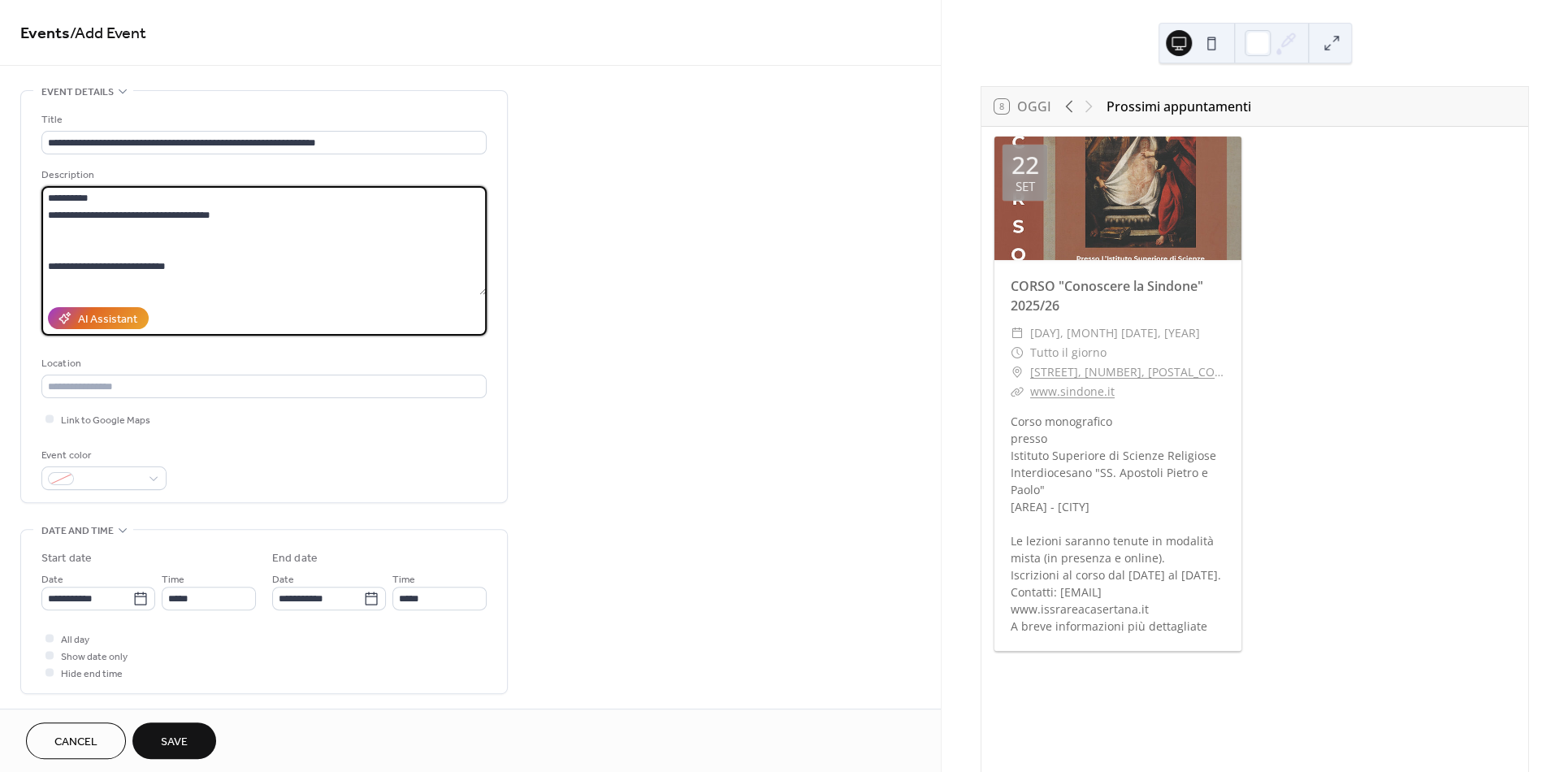click on "**********" at bounding box center [264, 241] 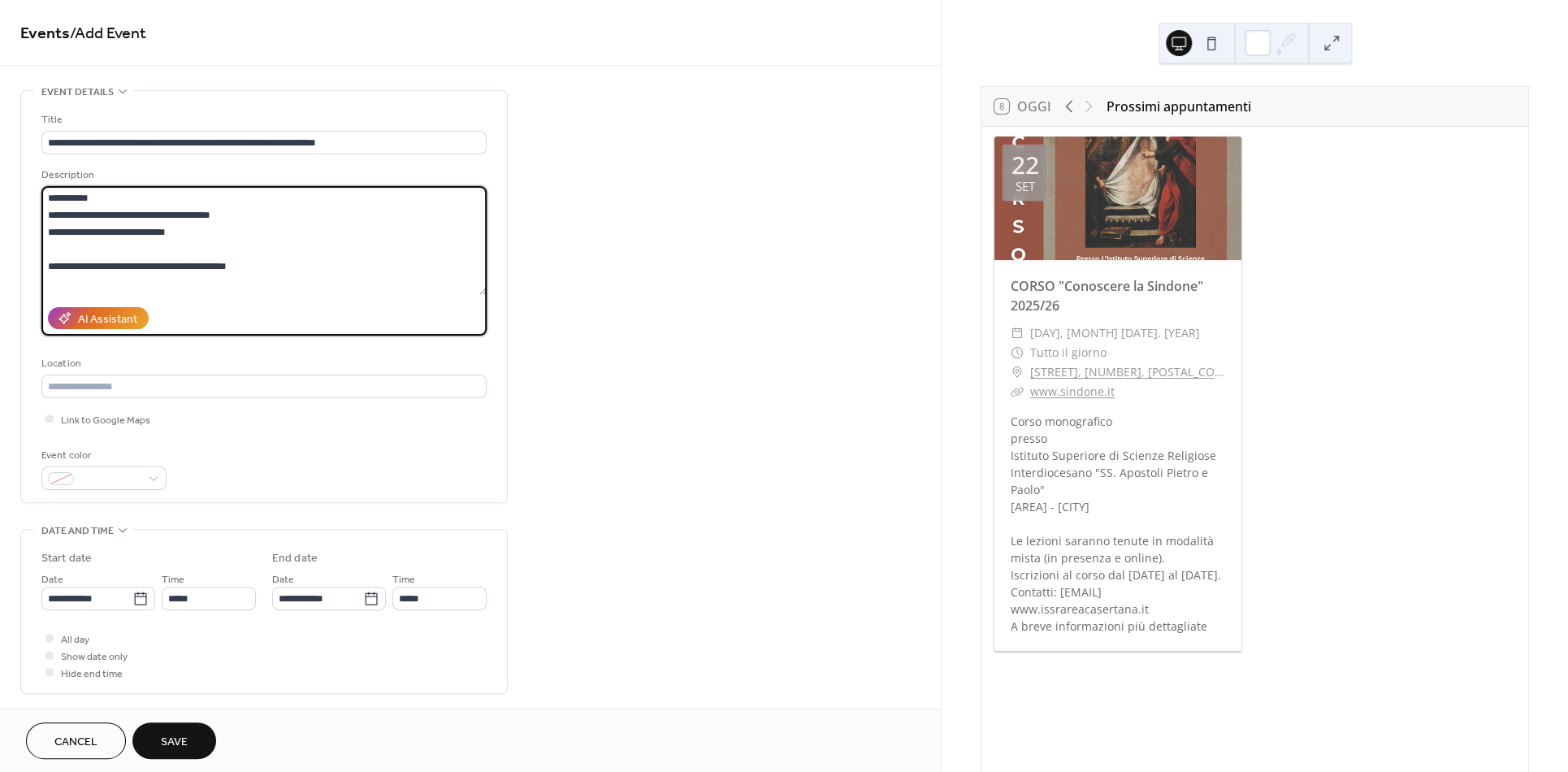 click on "**********" at bounding box center (264, 241) 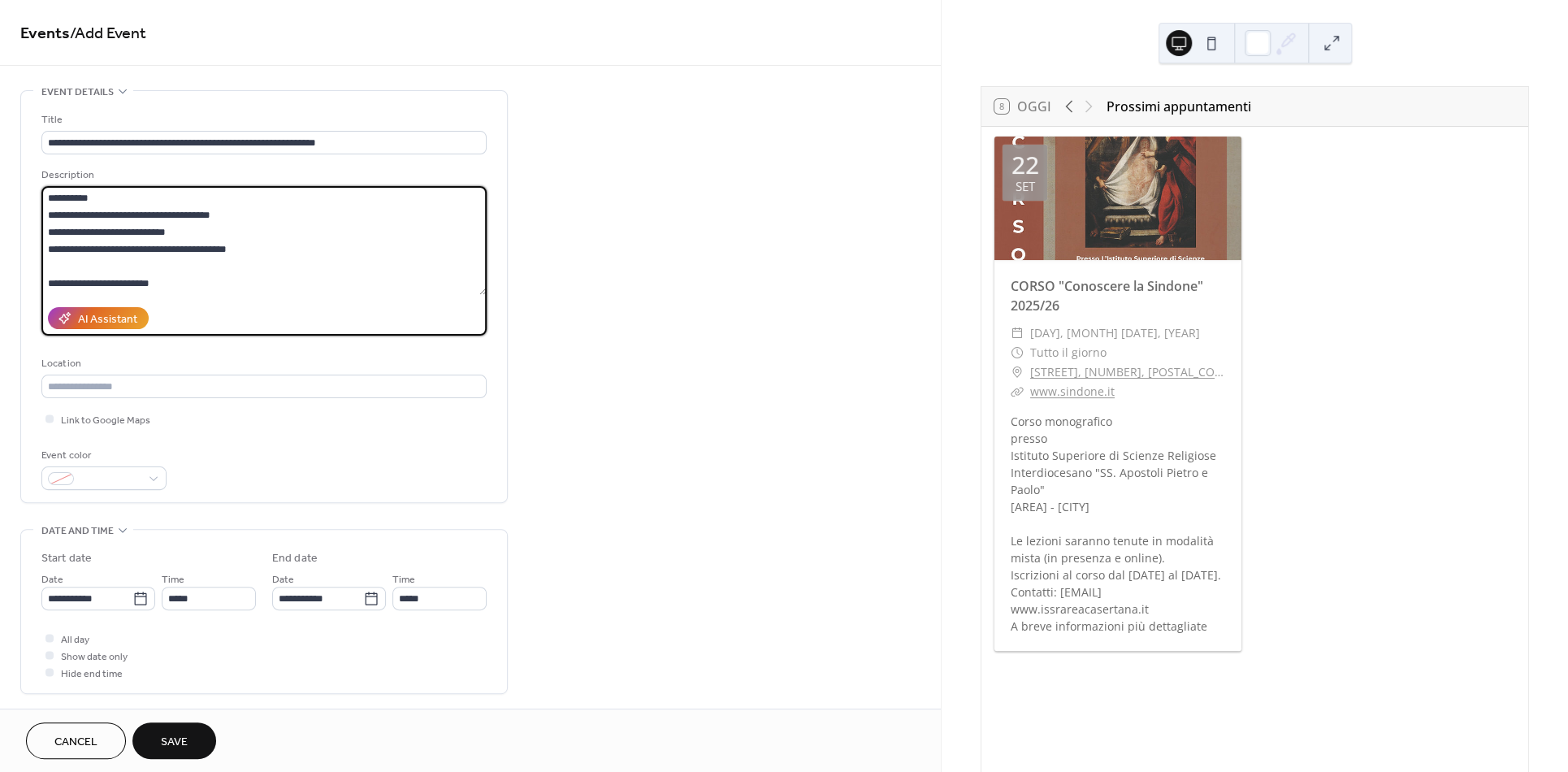 click on "**********" at bounding box center [264, 241] 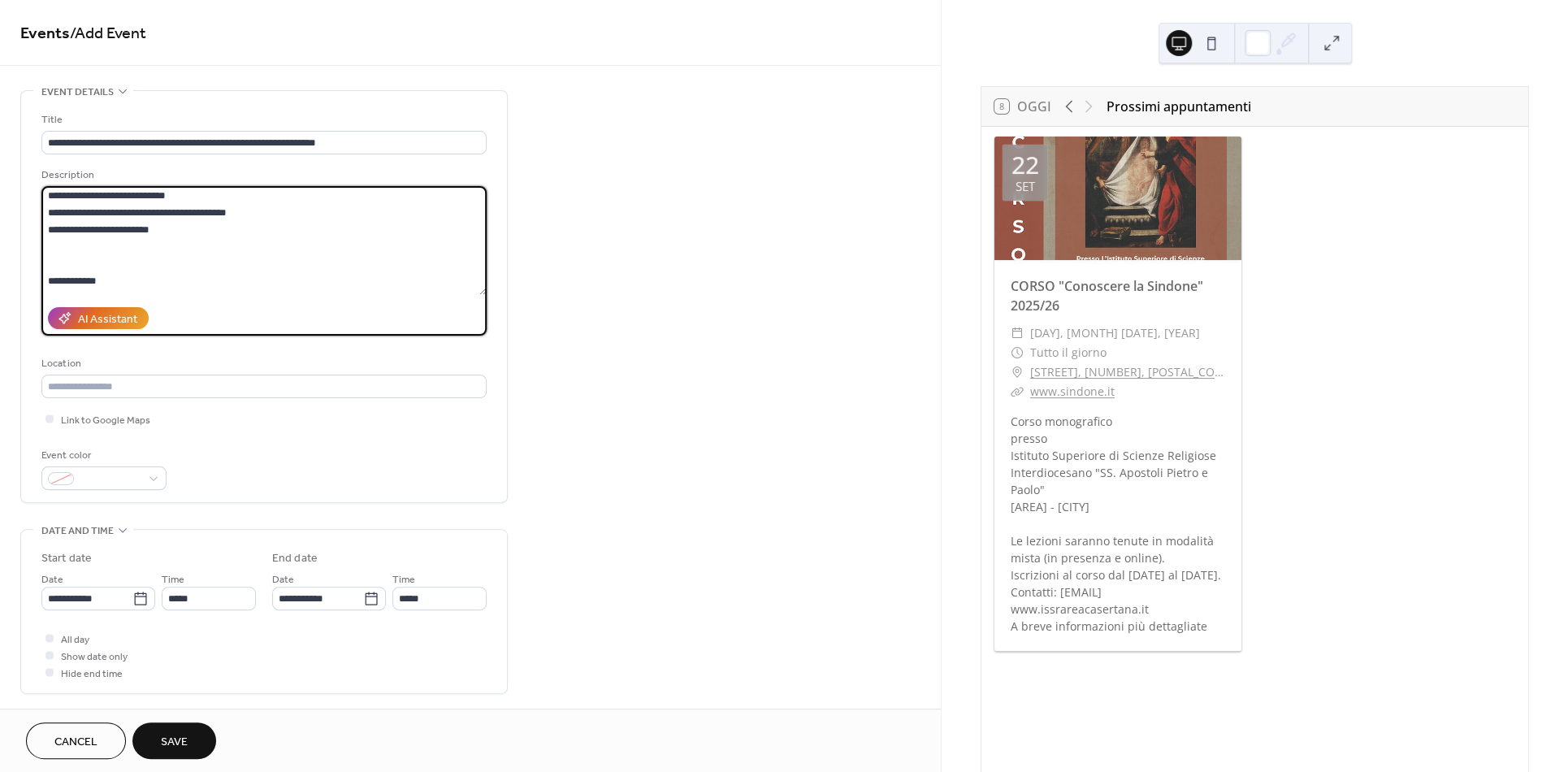 scroll, scrollTop: 0, scrollLeft: 0, axis: both 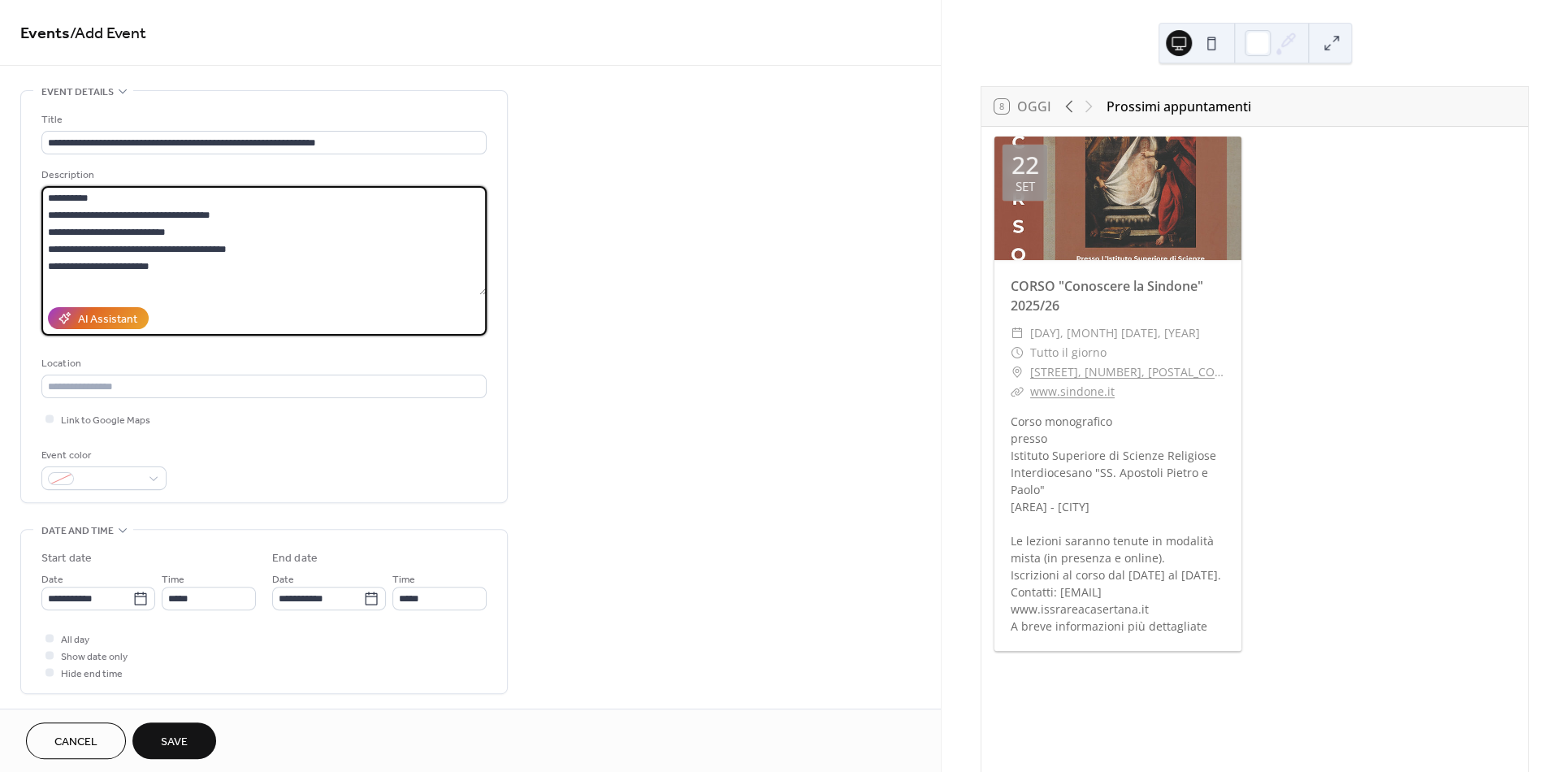 click on "**********" at bounding box center [264, 241] 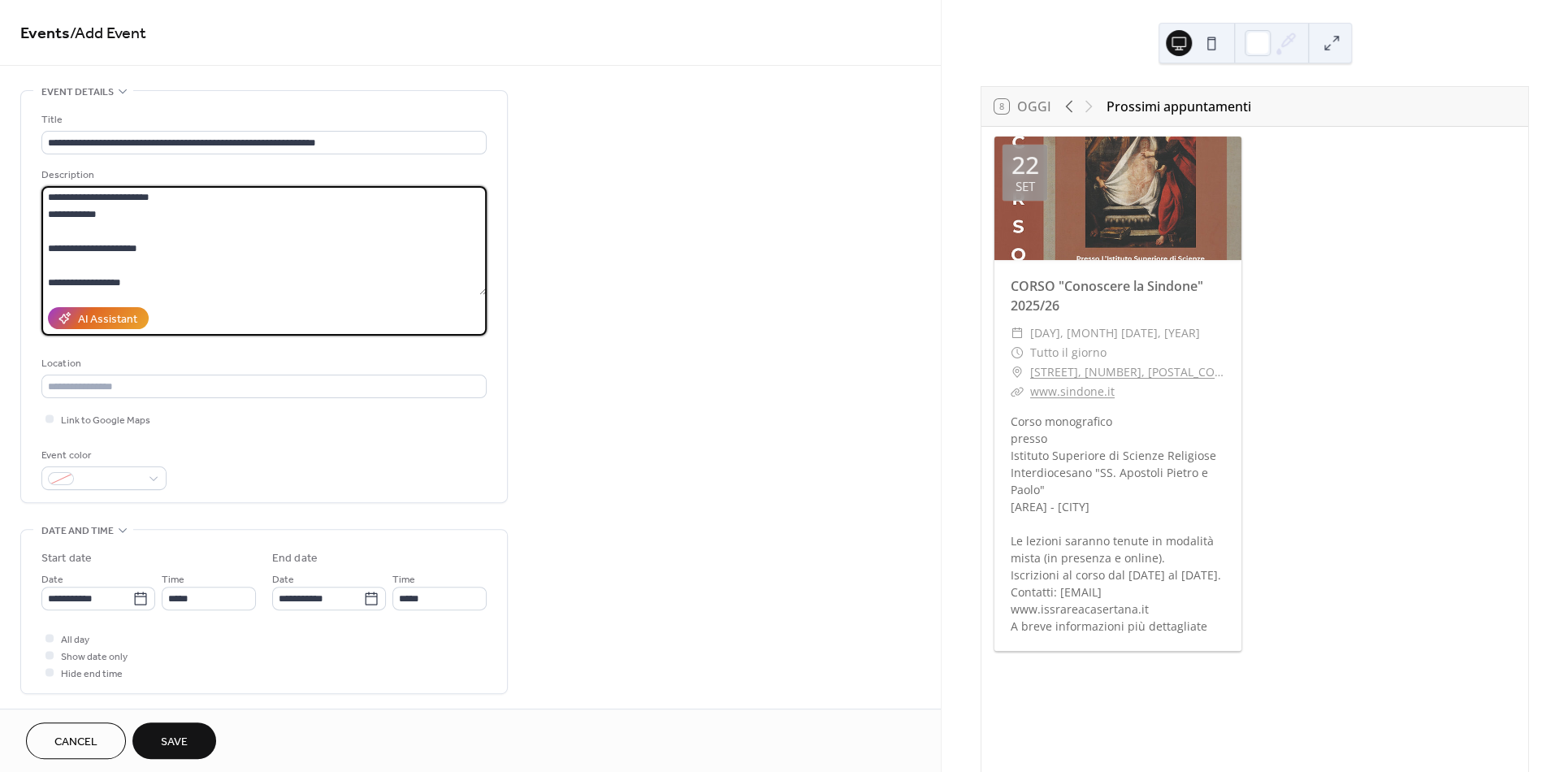 scroll, scrollTop: 39, scrollLeft: 0, axis: vertical 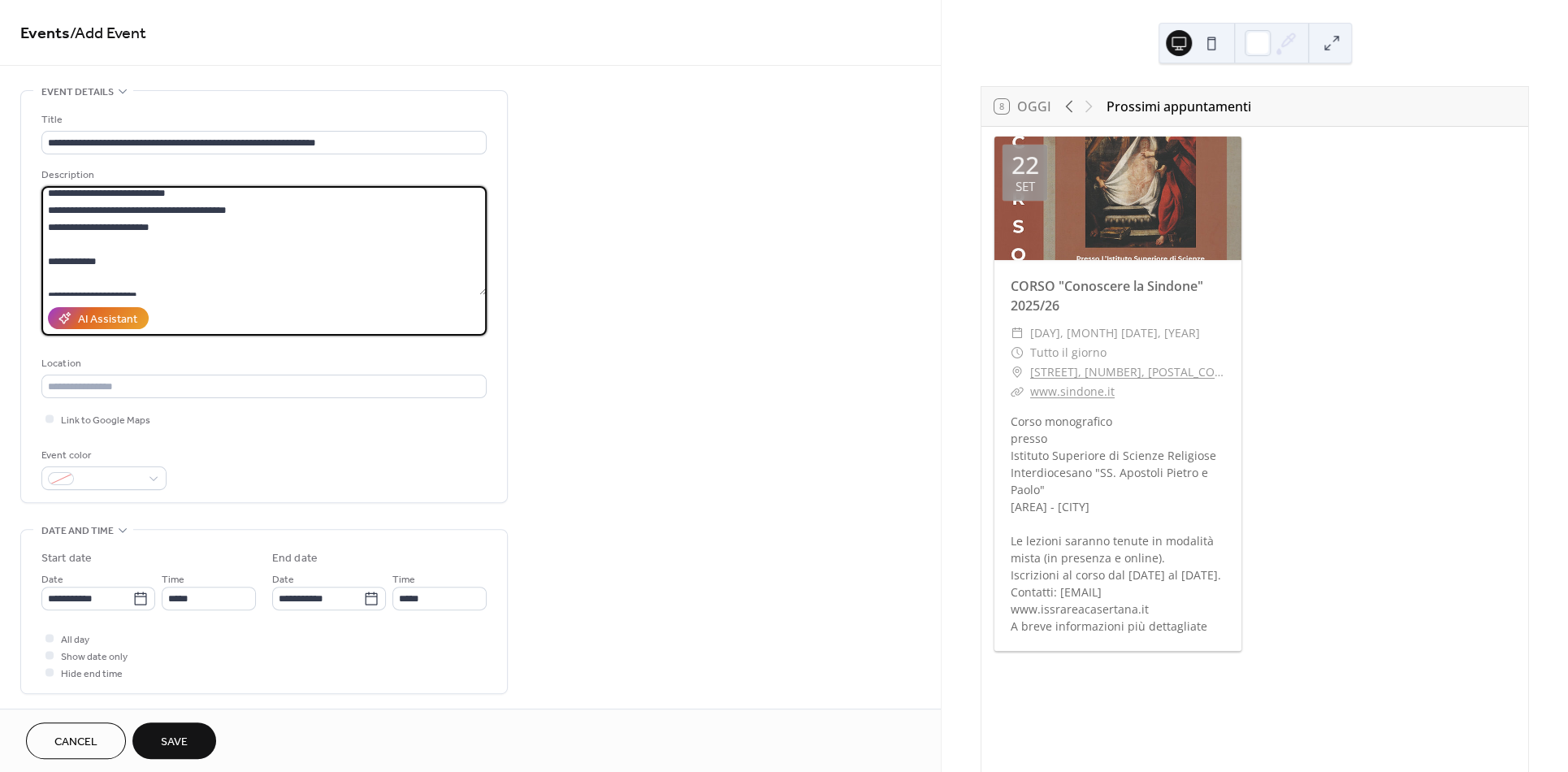 click on "**********" at bounding box center [264, 241] 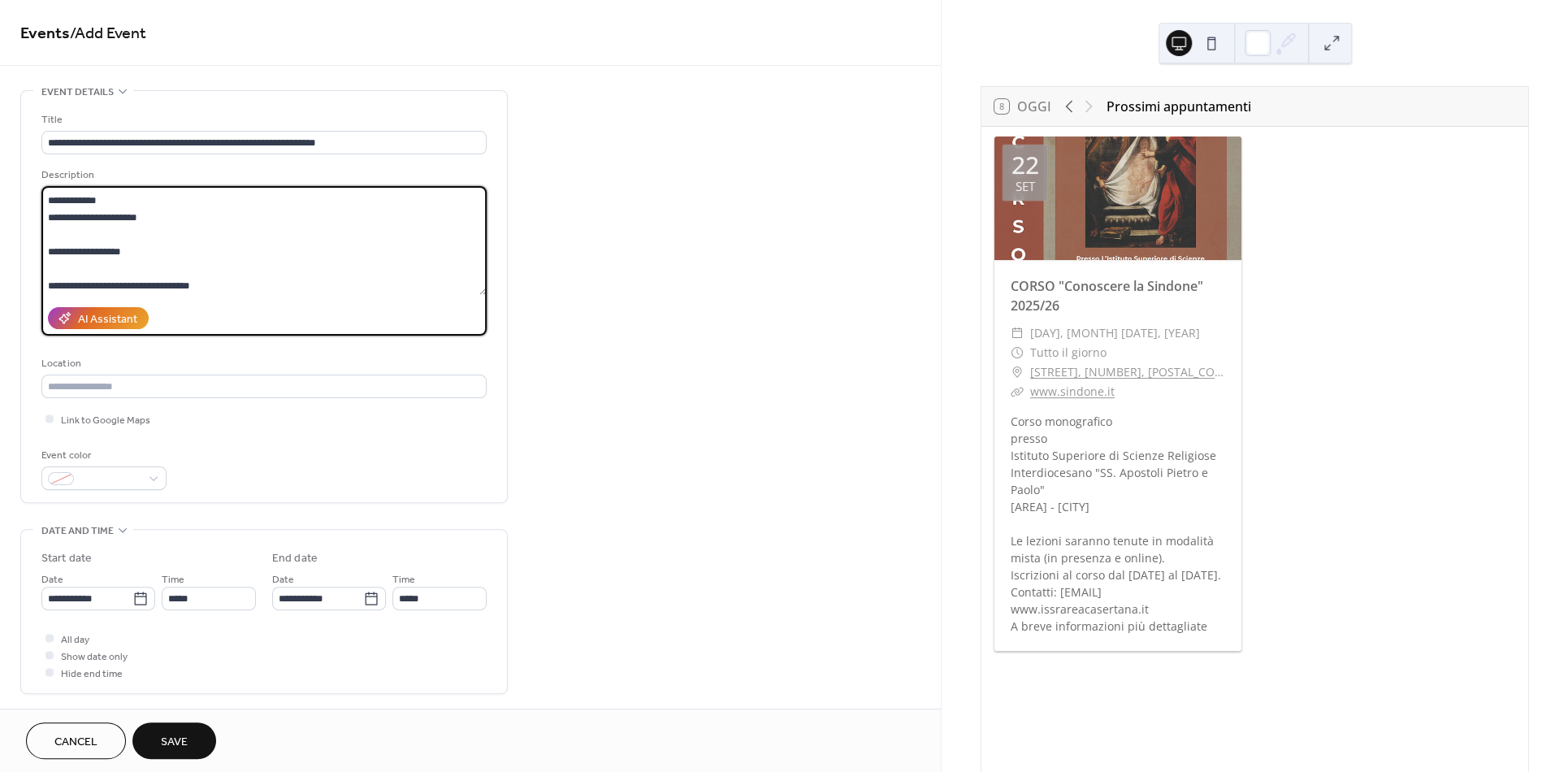 scroll, scrollTop: 137, scrollLeft: 0, axis: vertical 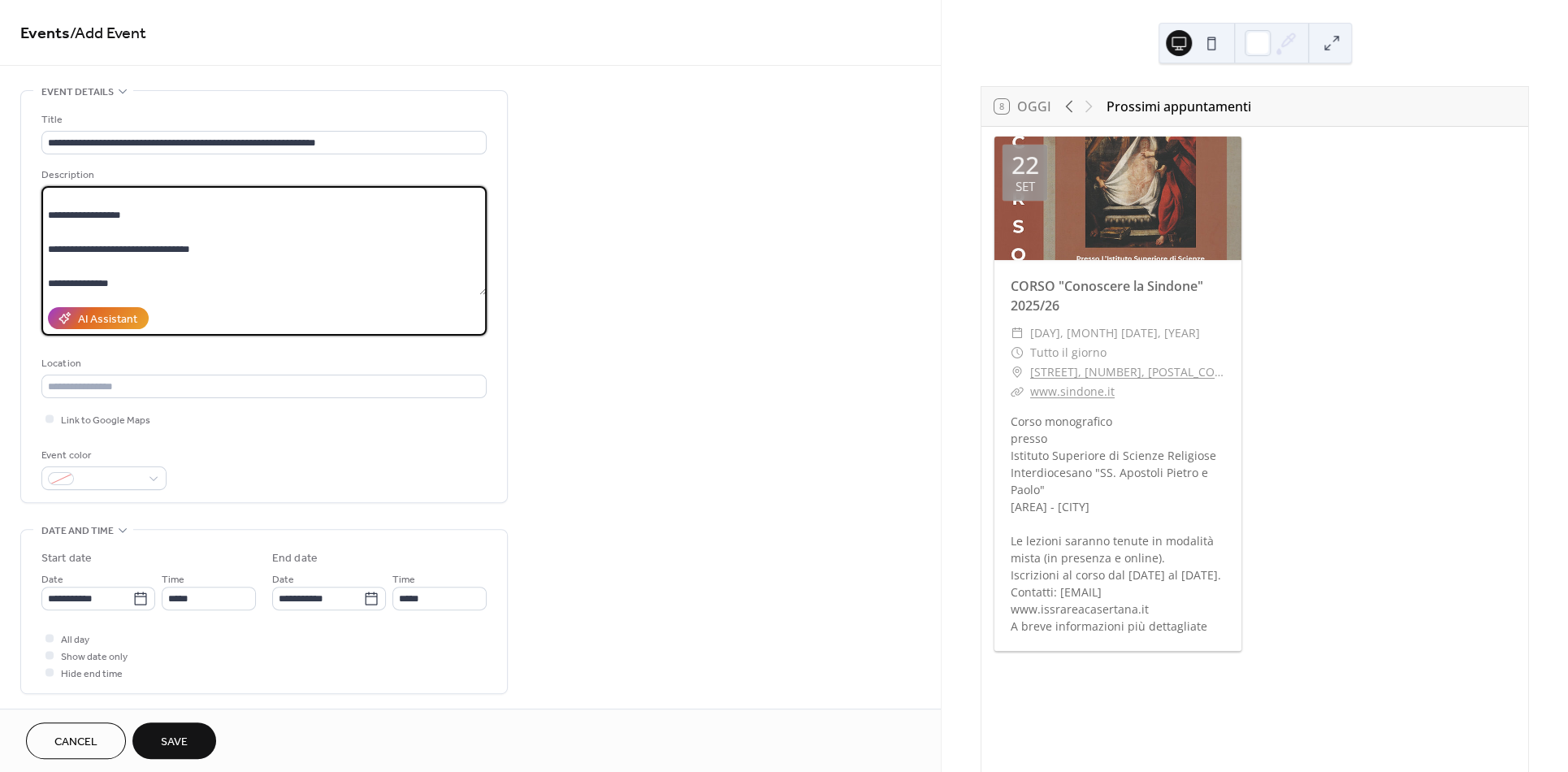 click on "**********" at bounding box center (264, 241) 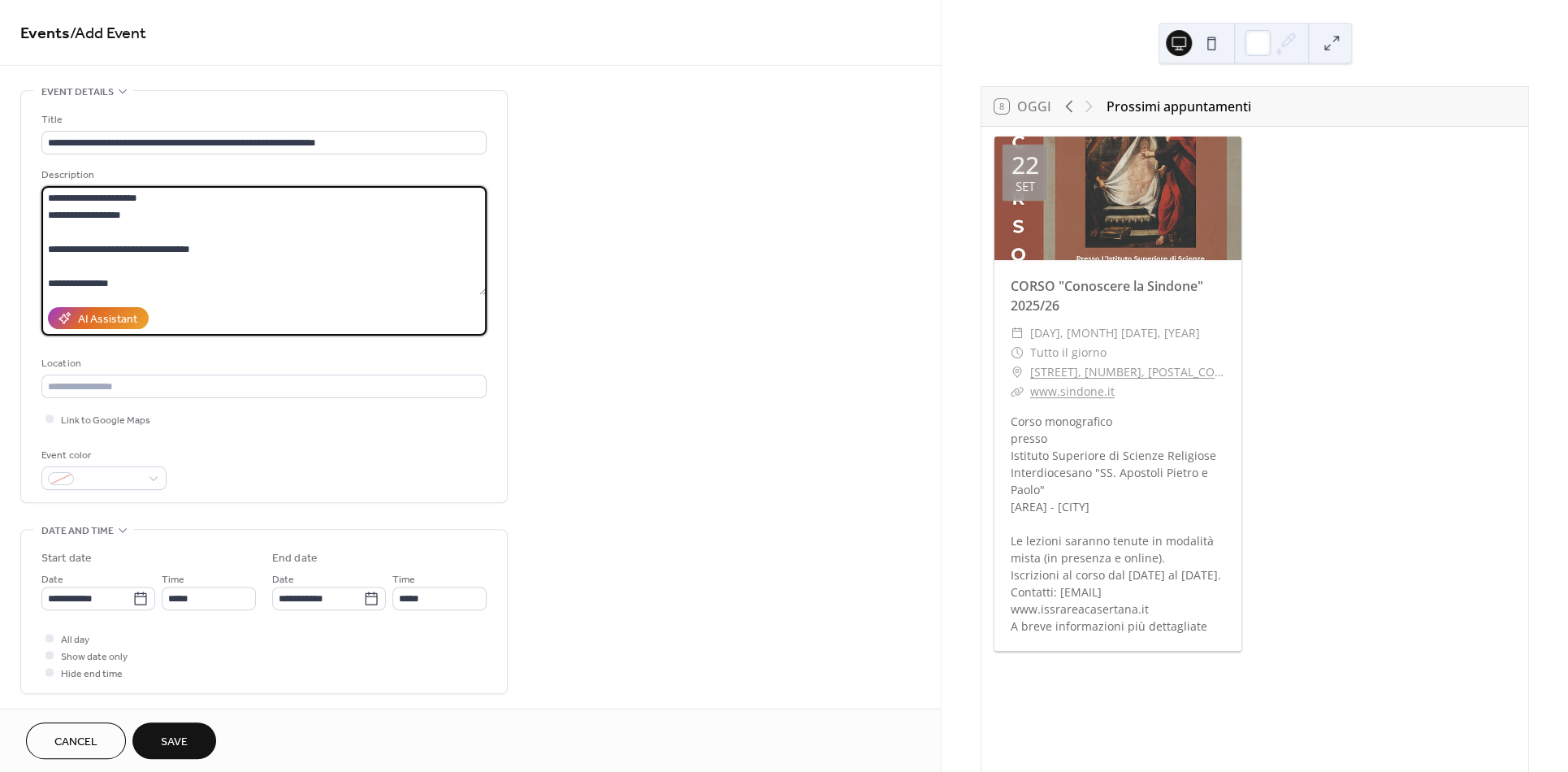 scroll, scrollTop: 119, scrollLeft: 0, axis: vertical 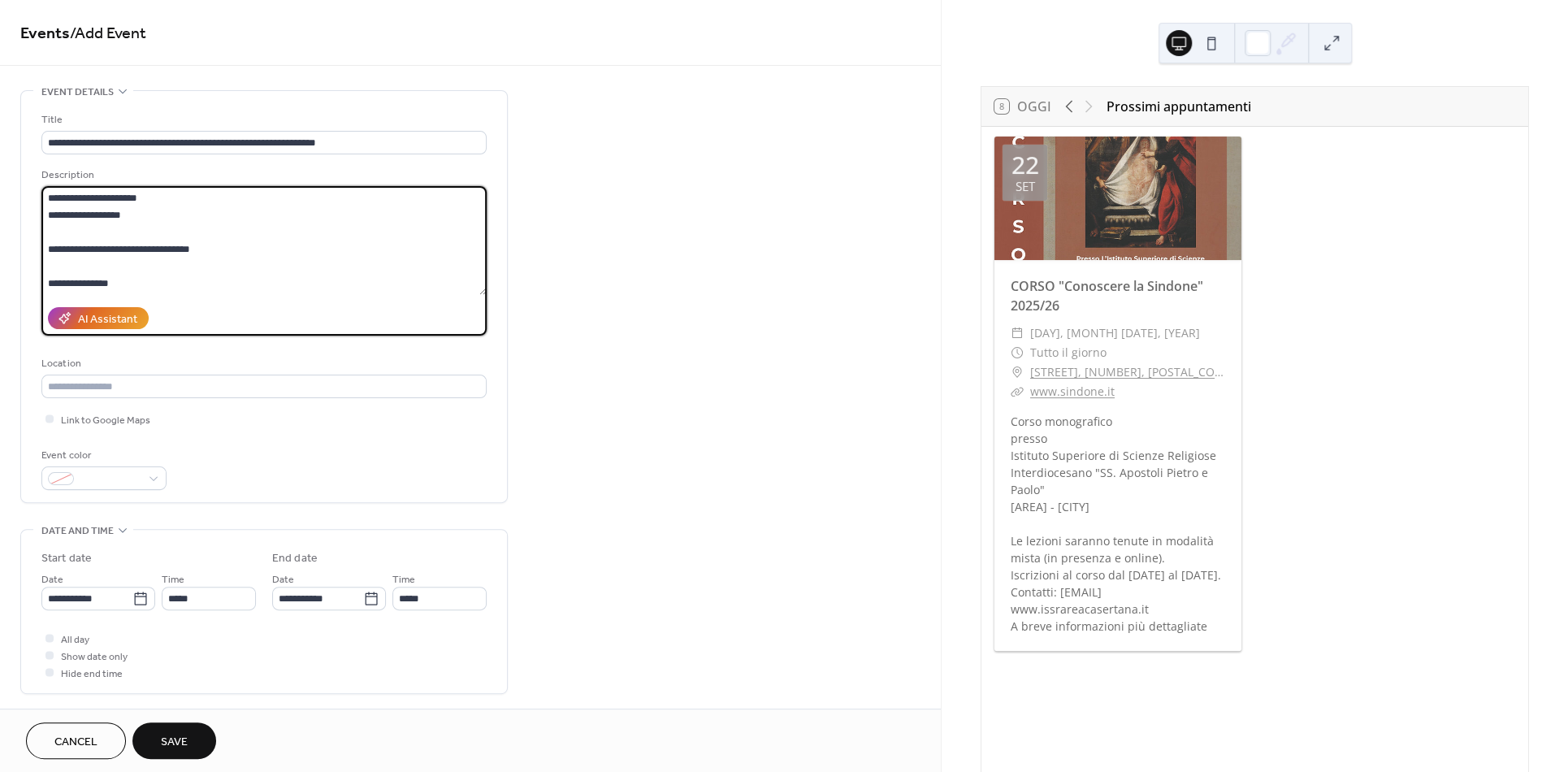 click on "**********" at bounding box center (264, 241) 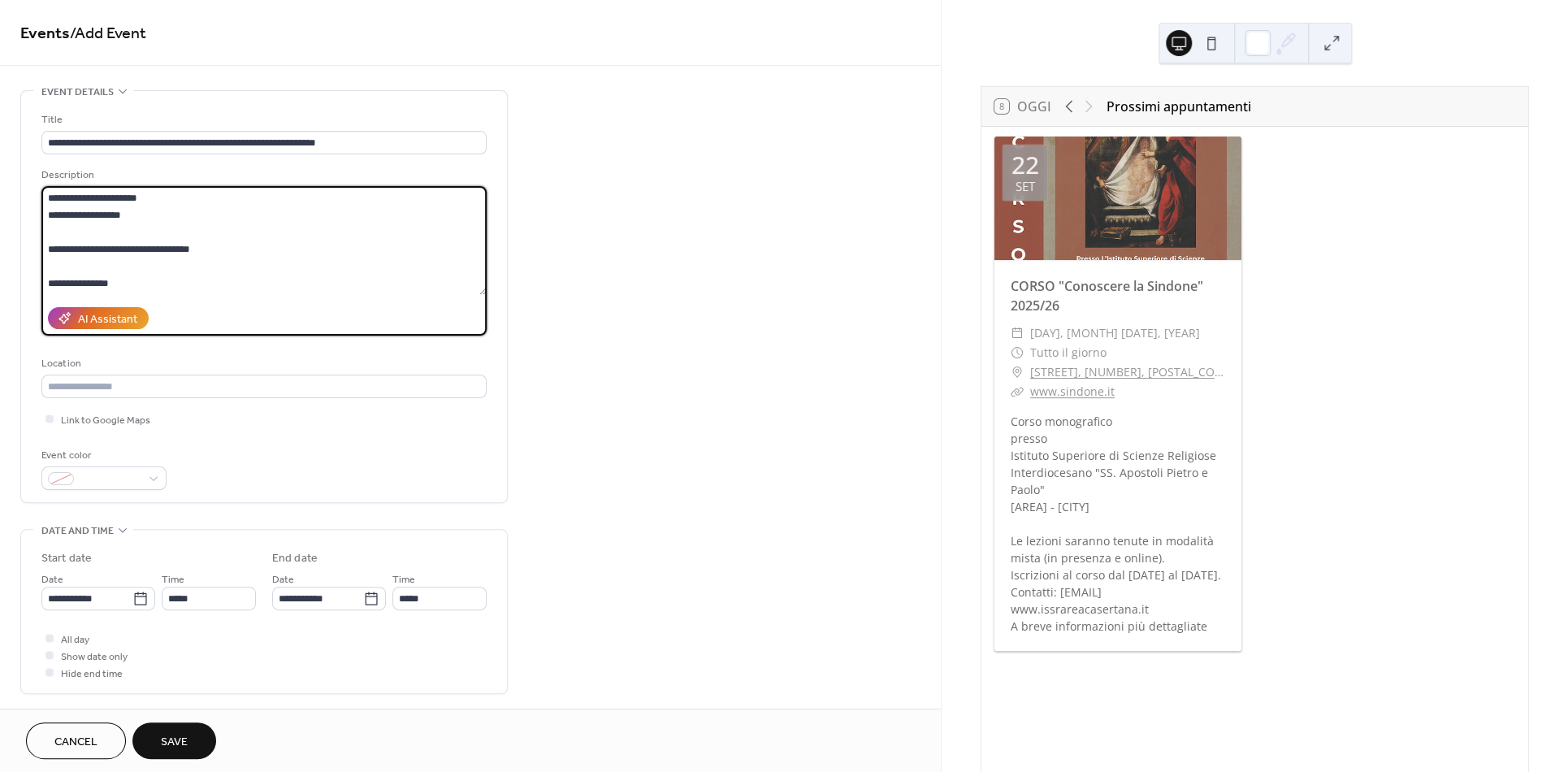 click on "**********" at bounding box center [264, 241] 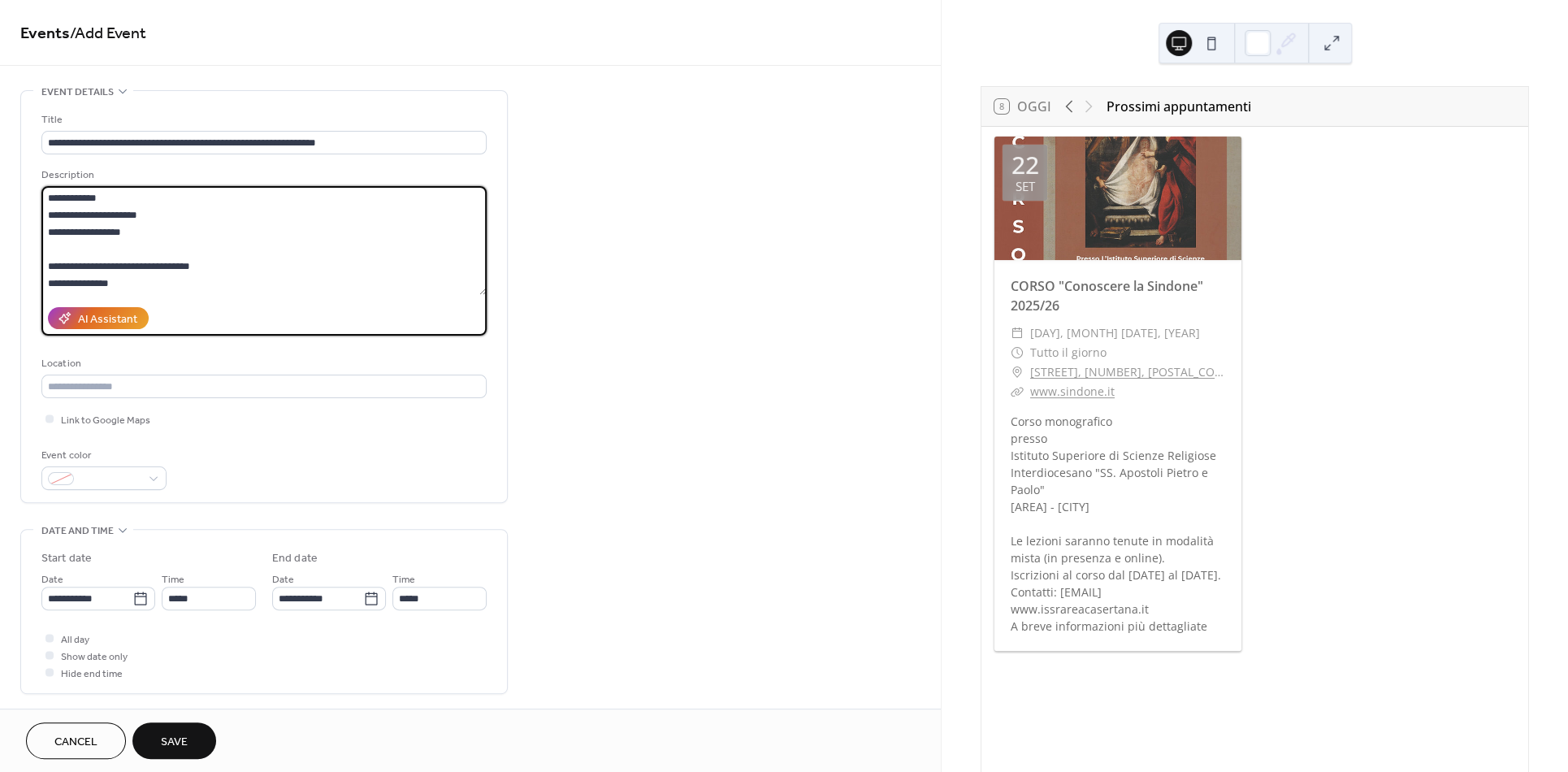 scroll, scrollTop: 102, scrollLeft: 0, axis: vertical 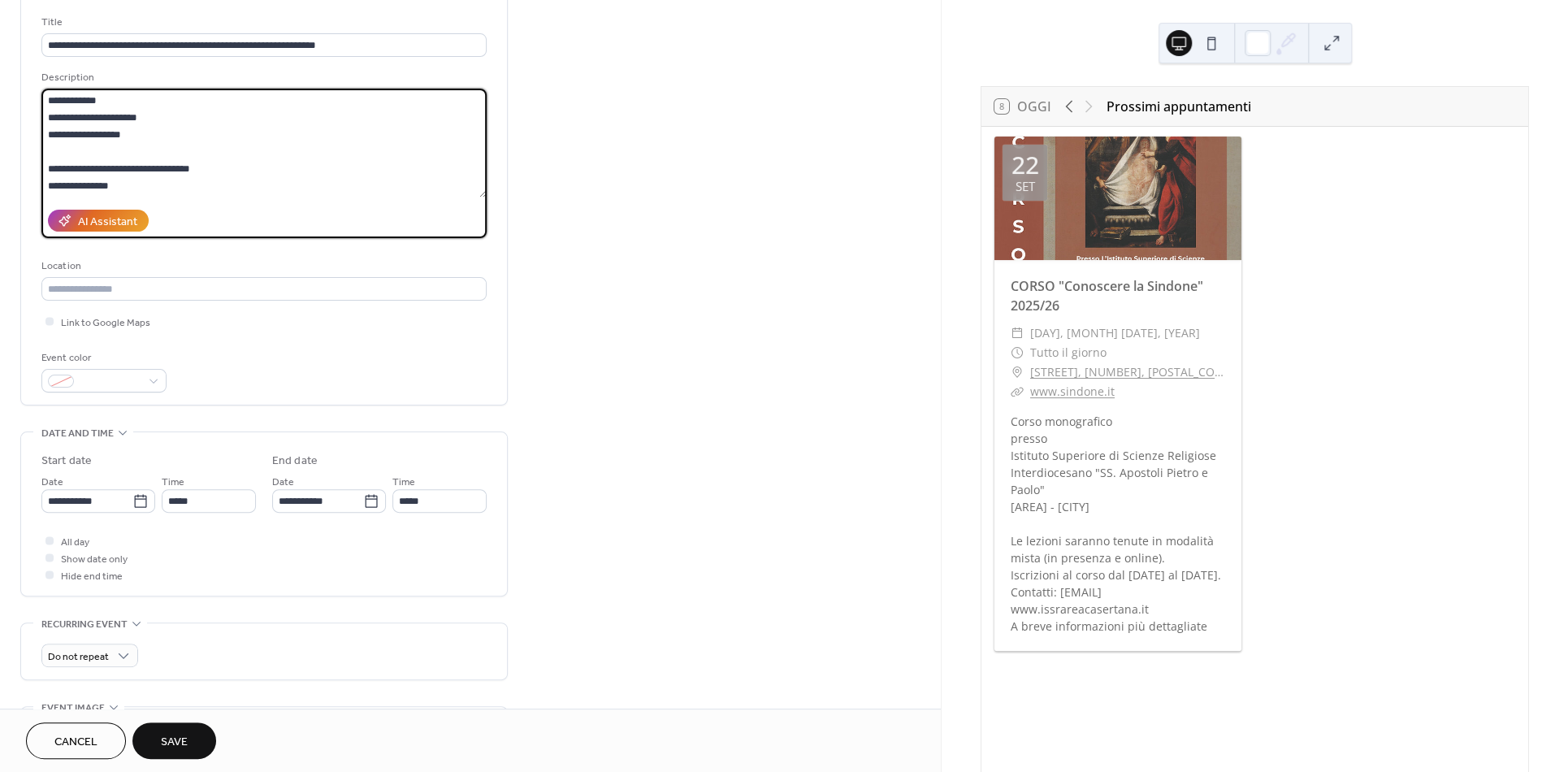 click on "**********" at bounding box center [264, 143] 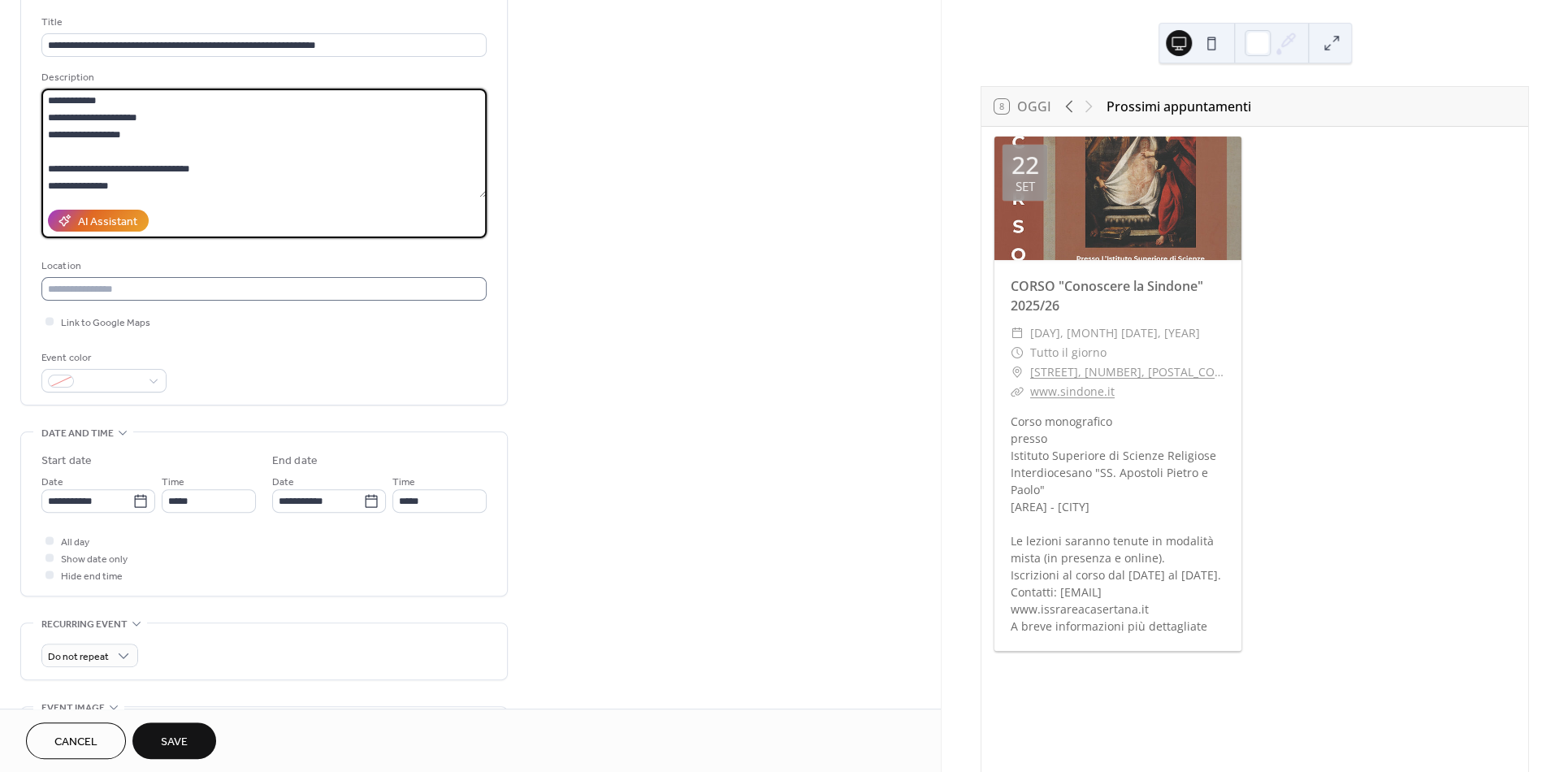 type on "**********" 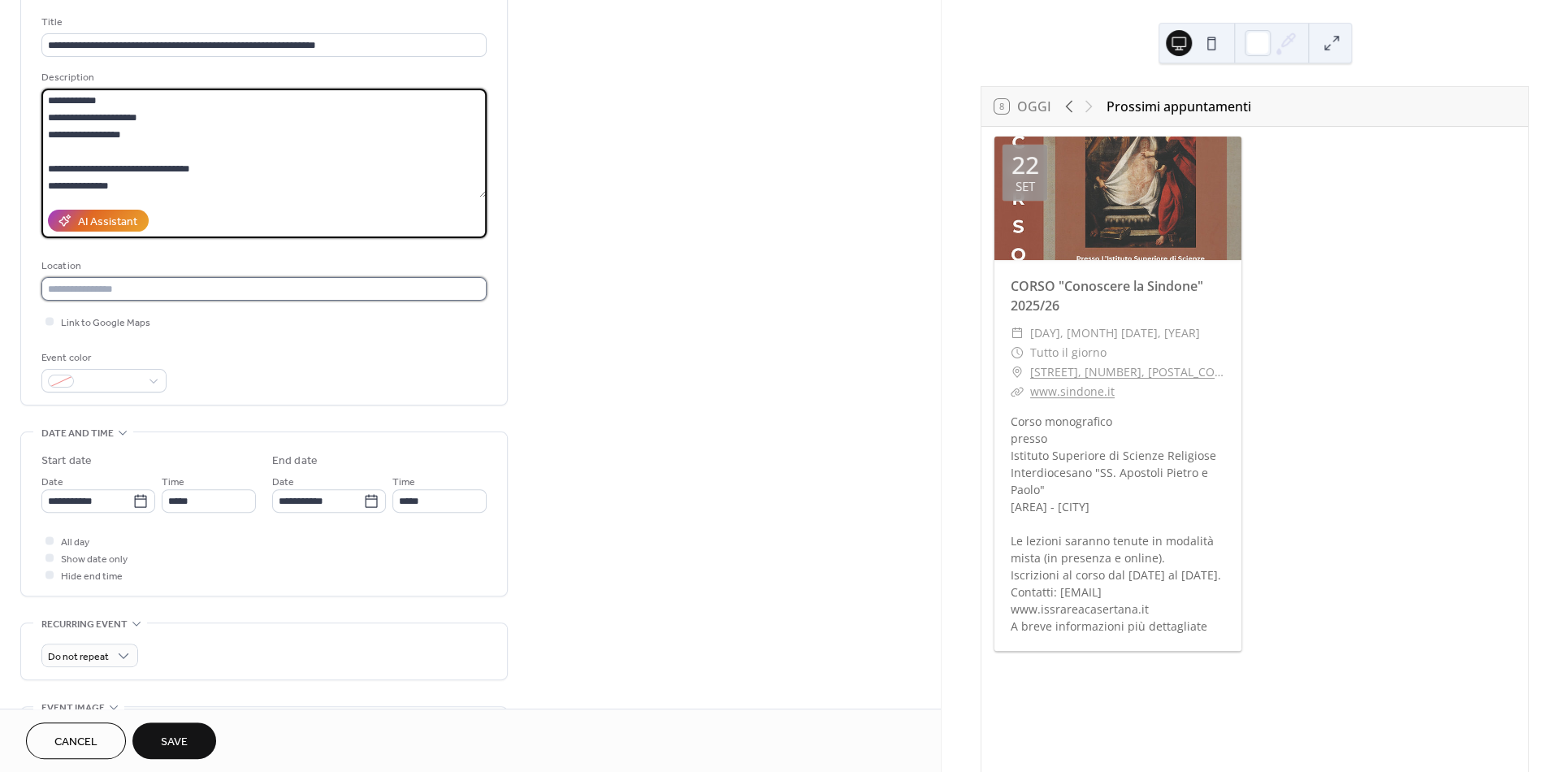 click at bounding box center [264, 288] 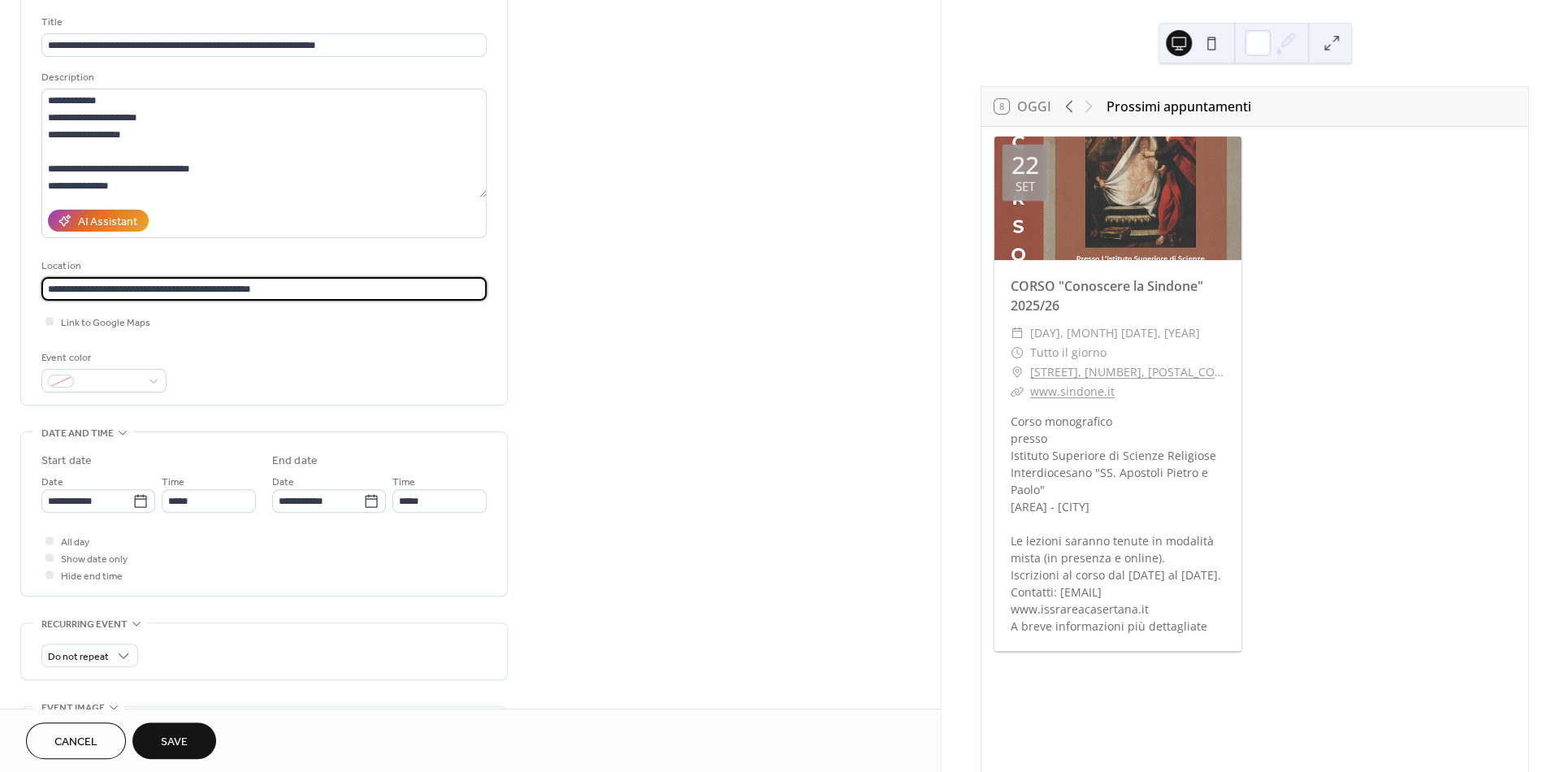 type on "**********" 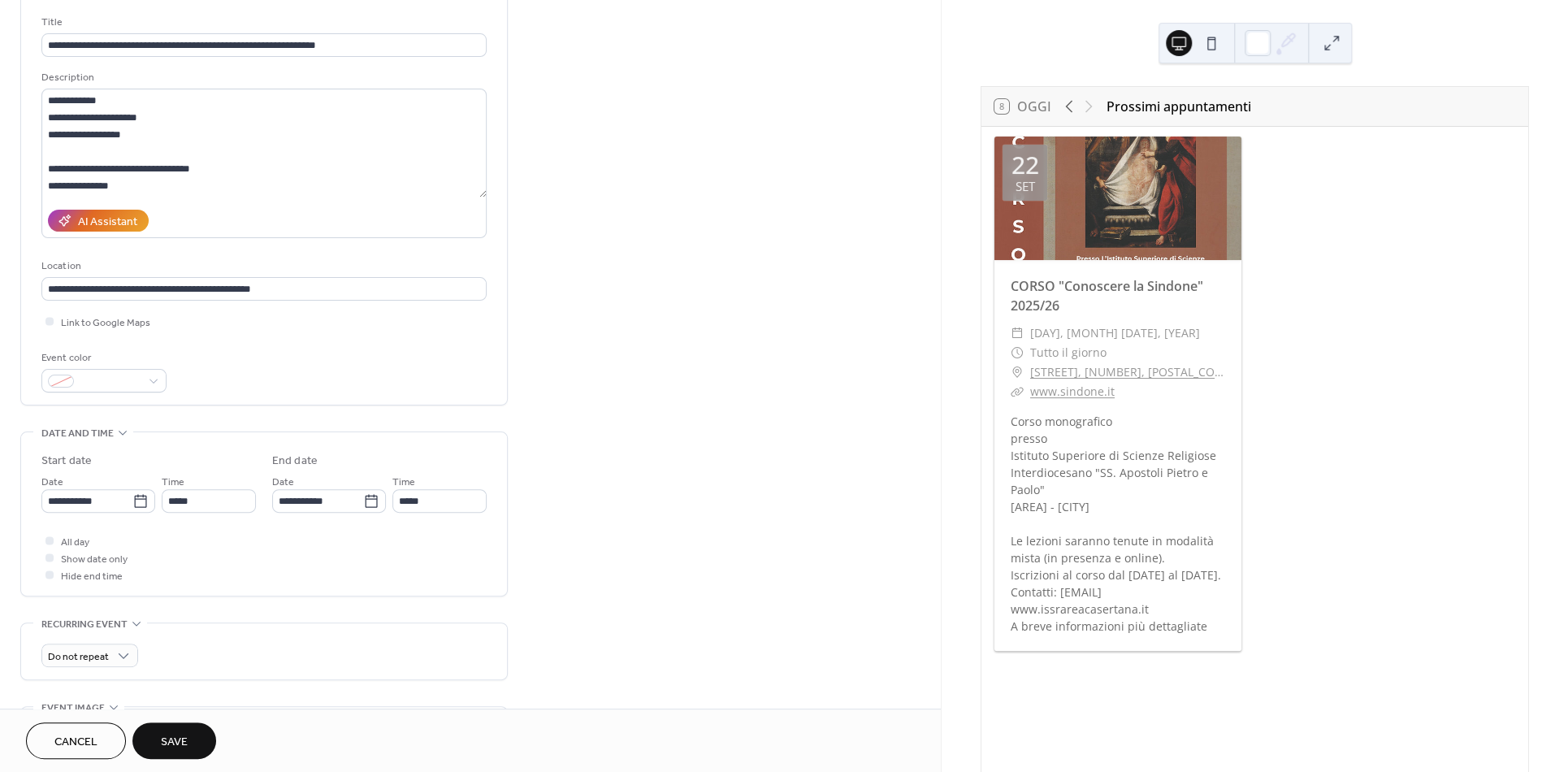 click on "Link to Google Maps" at bounding box center (264, 321) 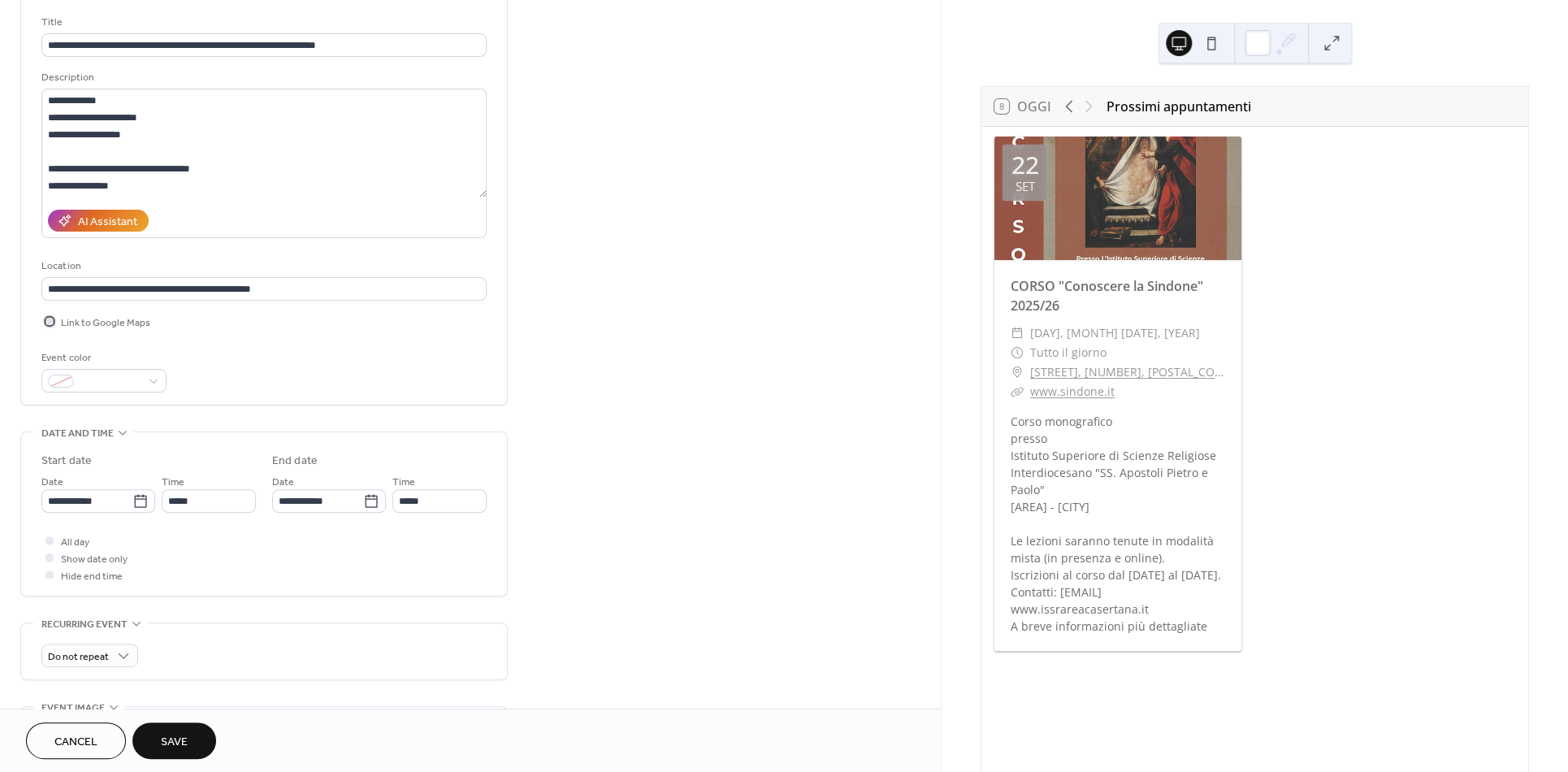 click on "Link to Google Maps" at bounding box center (96, 321) 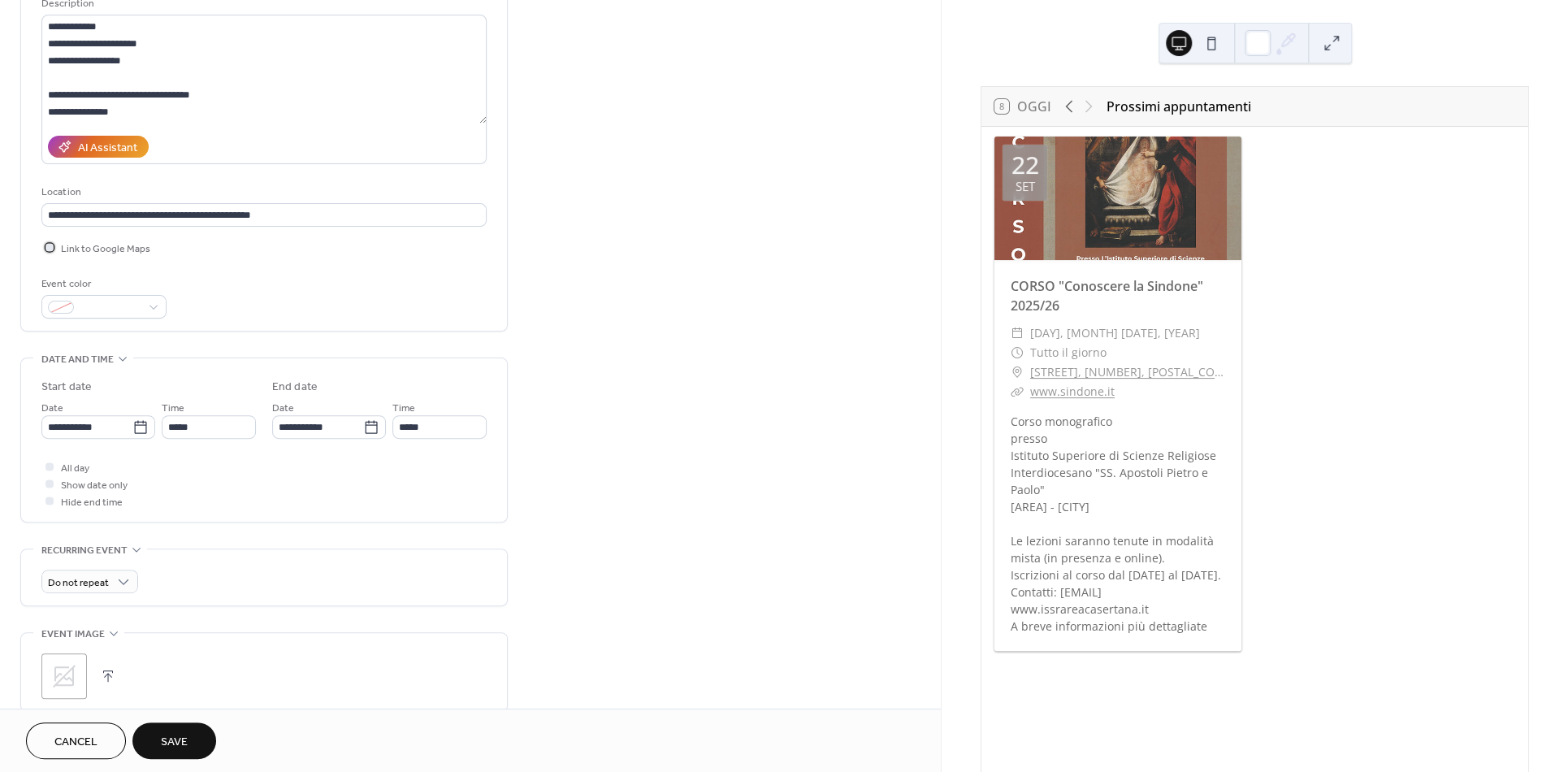 scroll, scrollTop: 196, scrollLeft: 0, axis: vertical 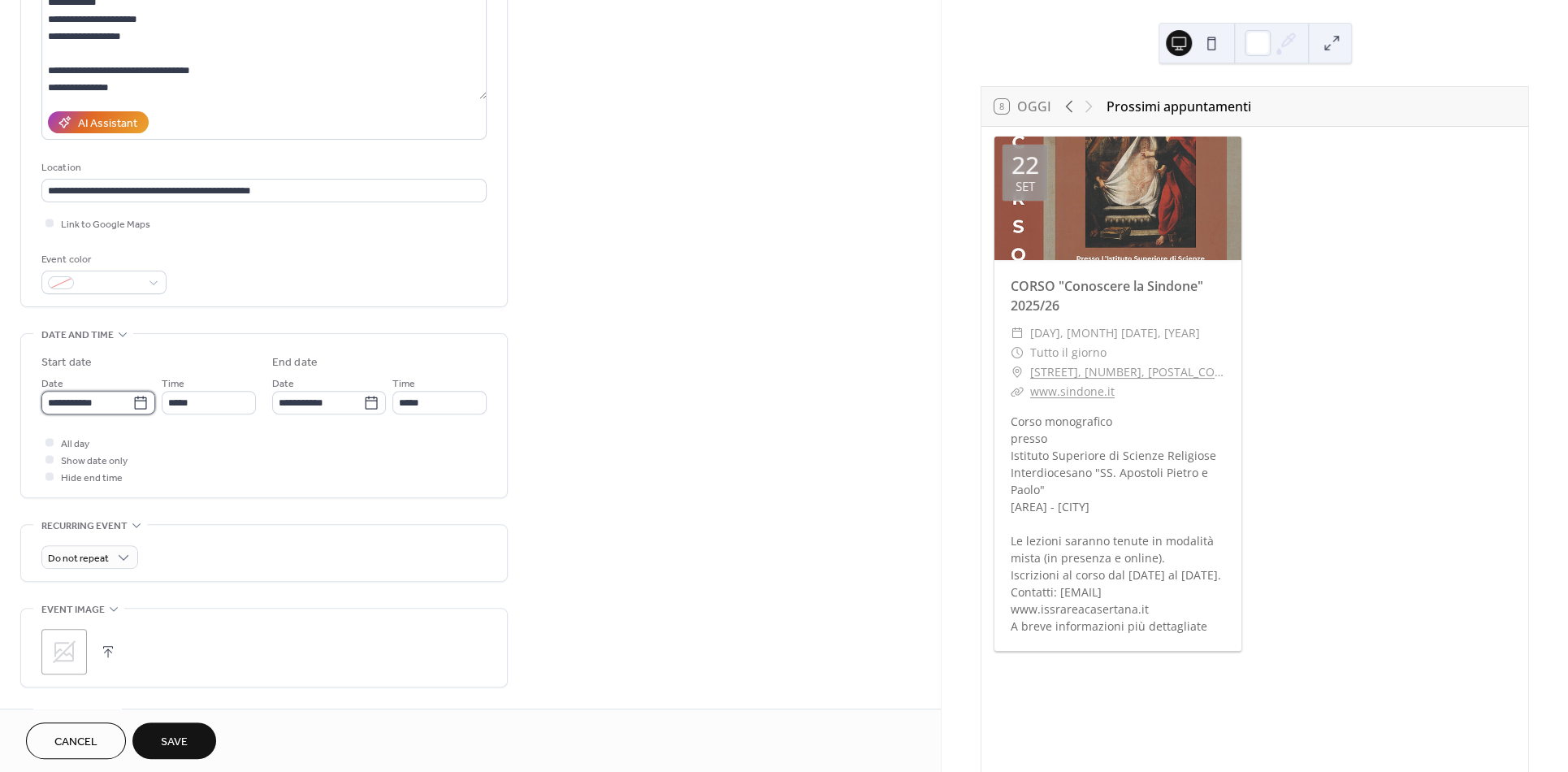click on "**********" at bounding box center [87, 402] 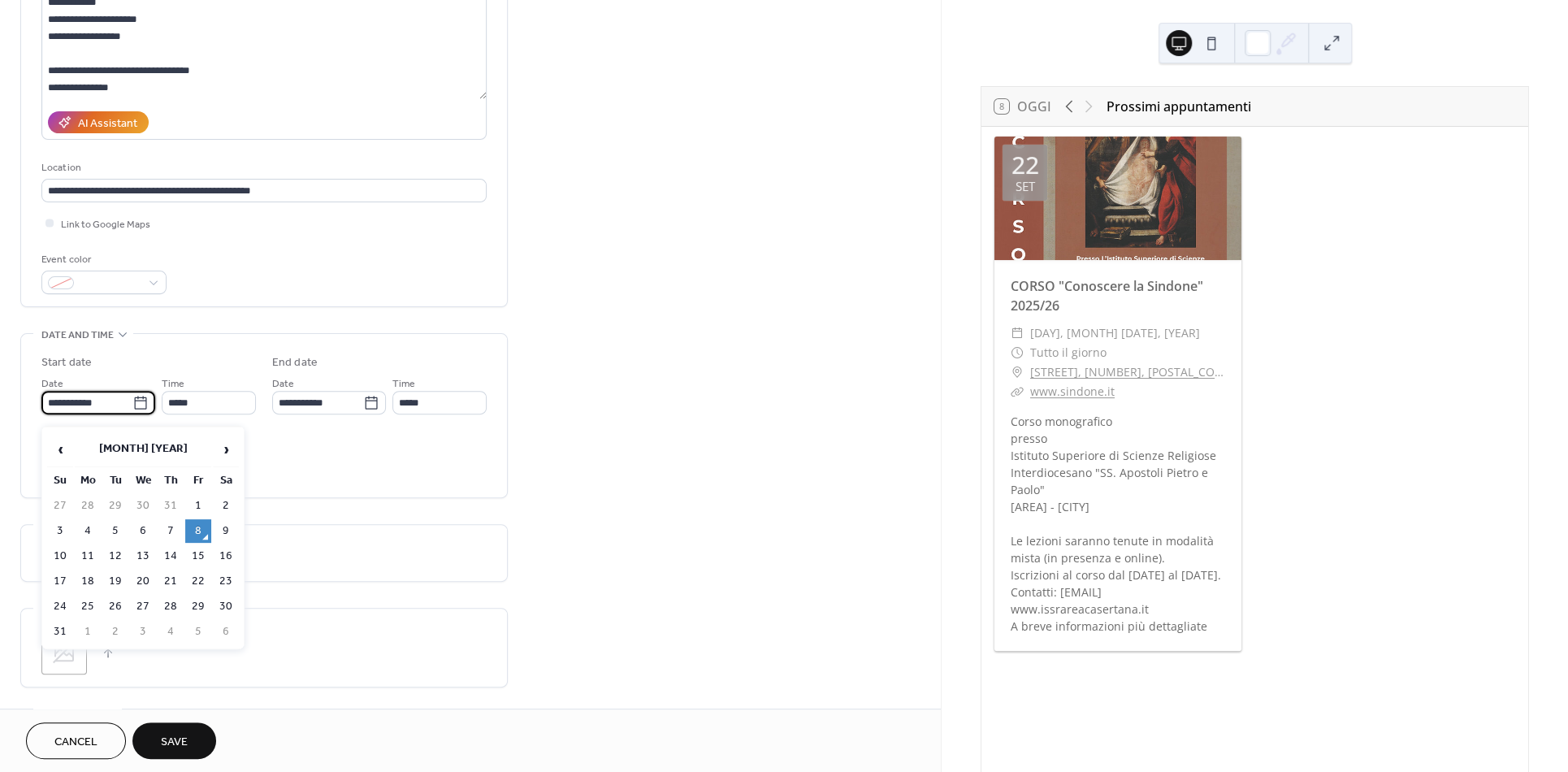 click on "13" at bounding box center (143, 556) 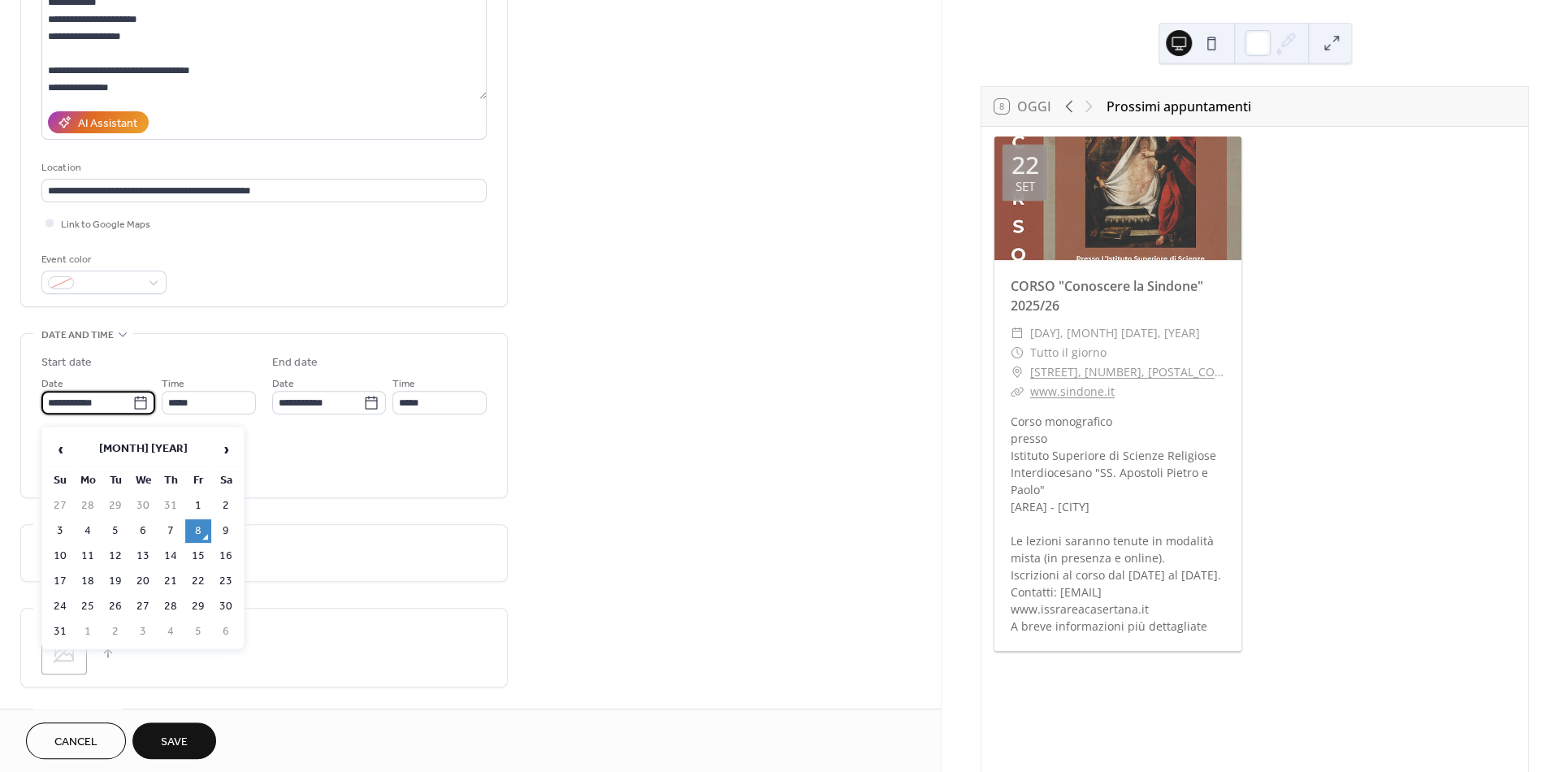 type on "**********" 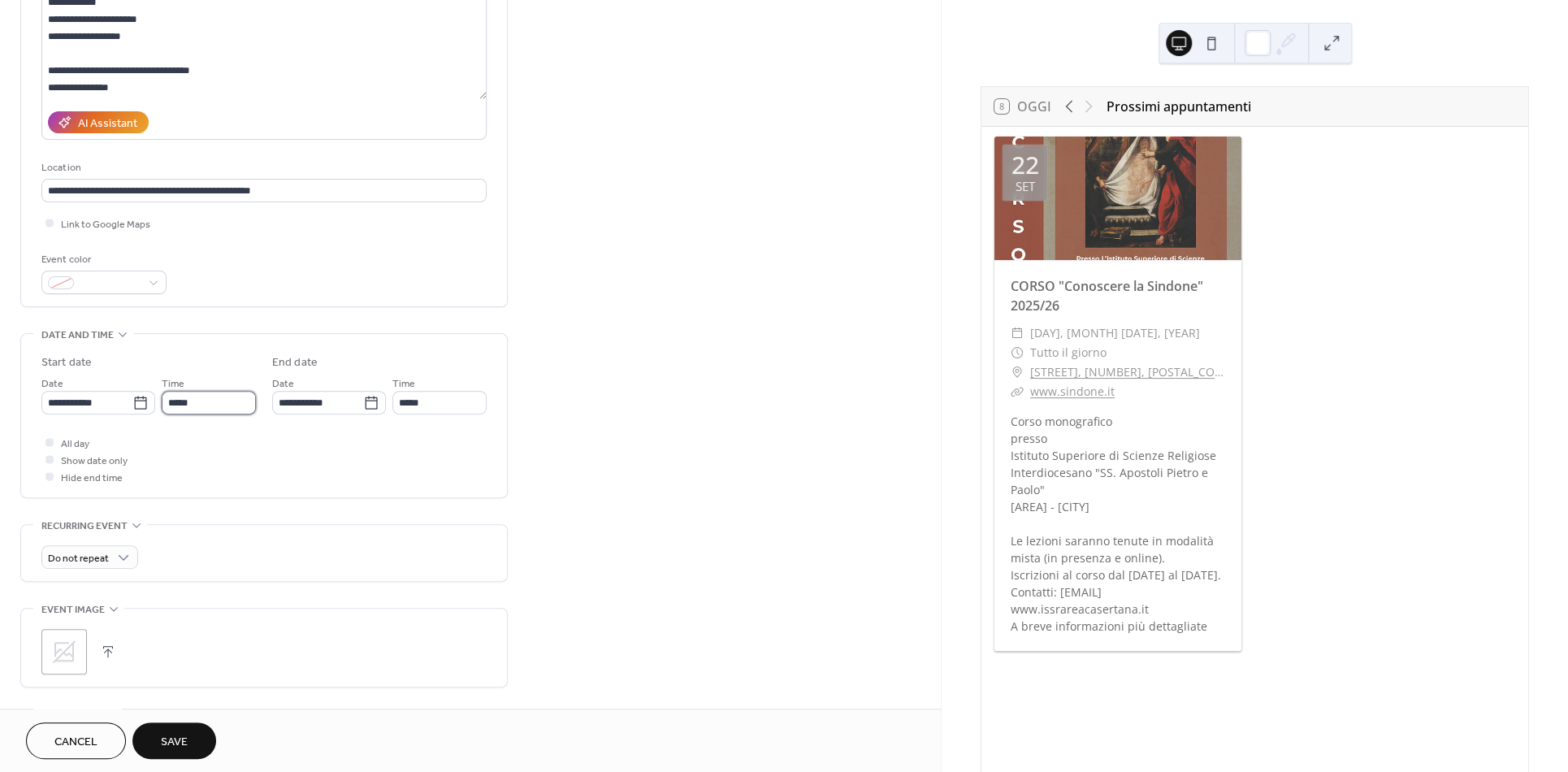 click on "*****" at bounding box center (209, 402) 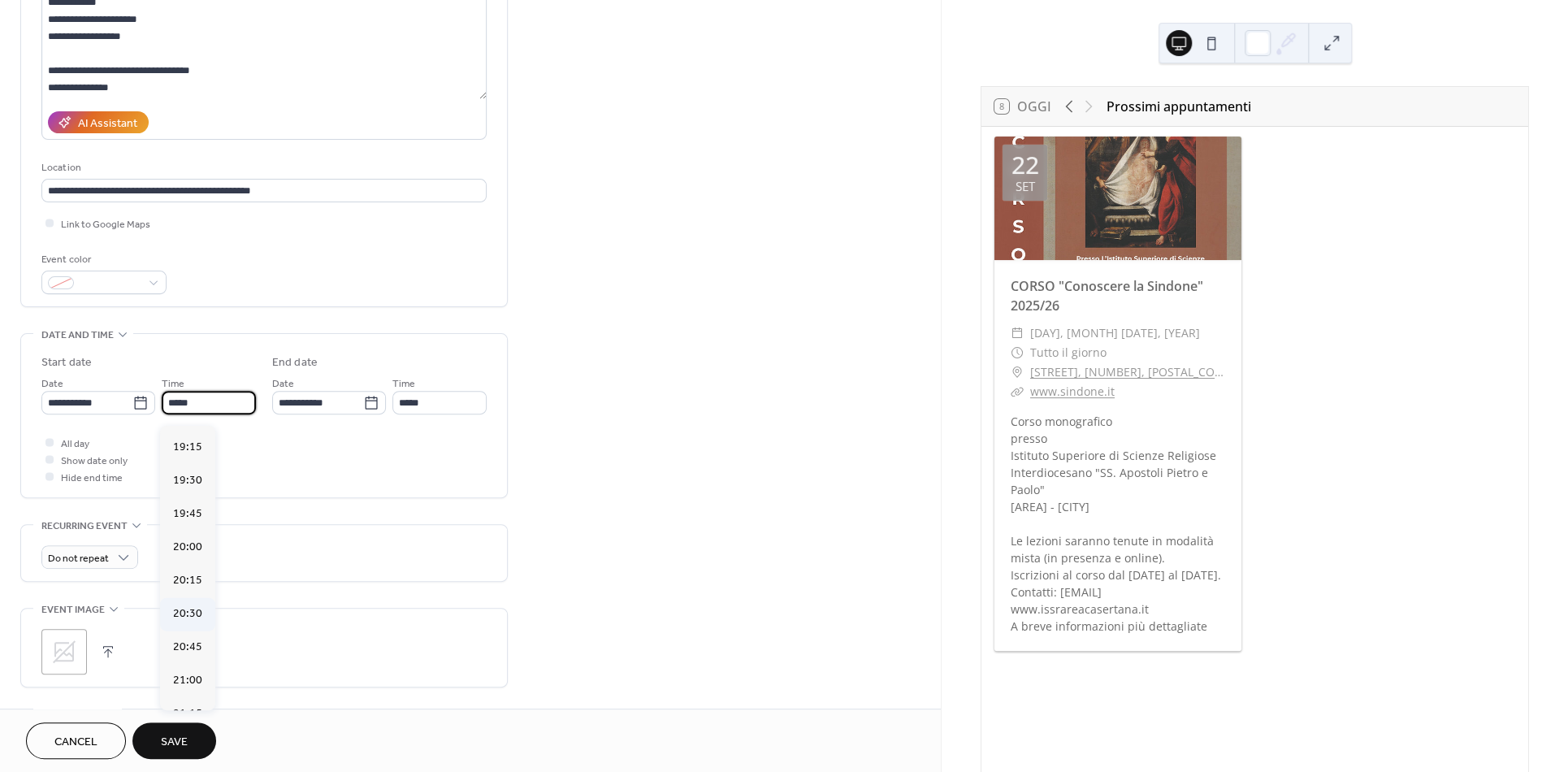 scroll, scrollTop: 2663, scrollLeft: 0, axis: vertical 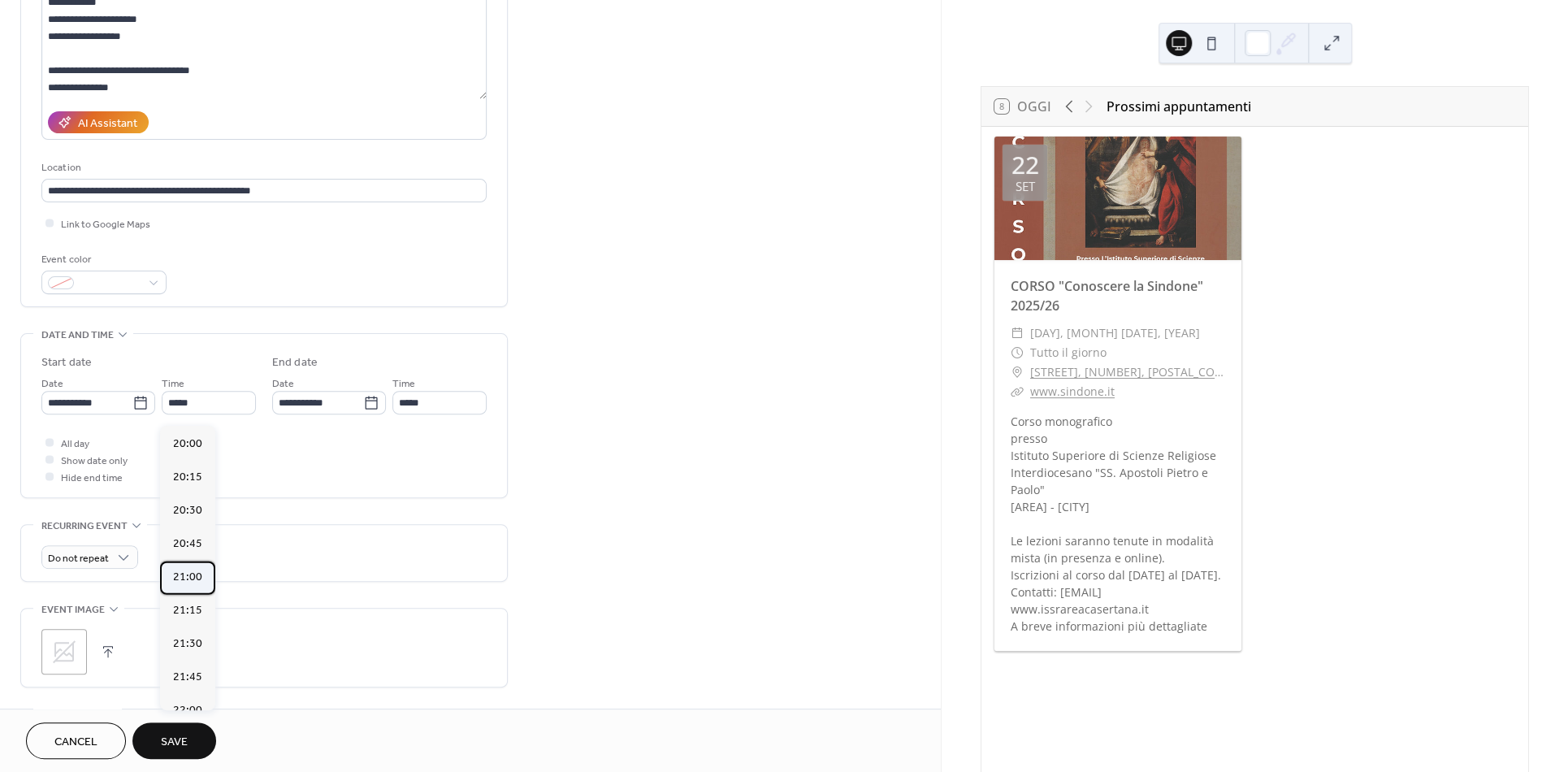 click on "21:00" at bounding box center [188, 577] 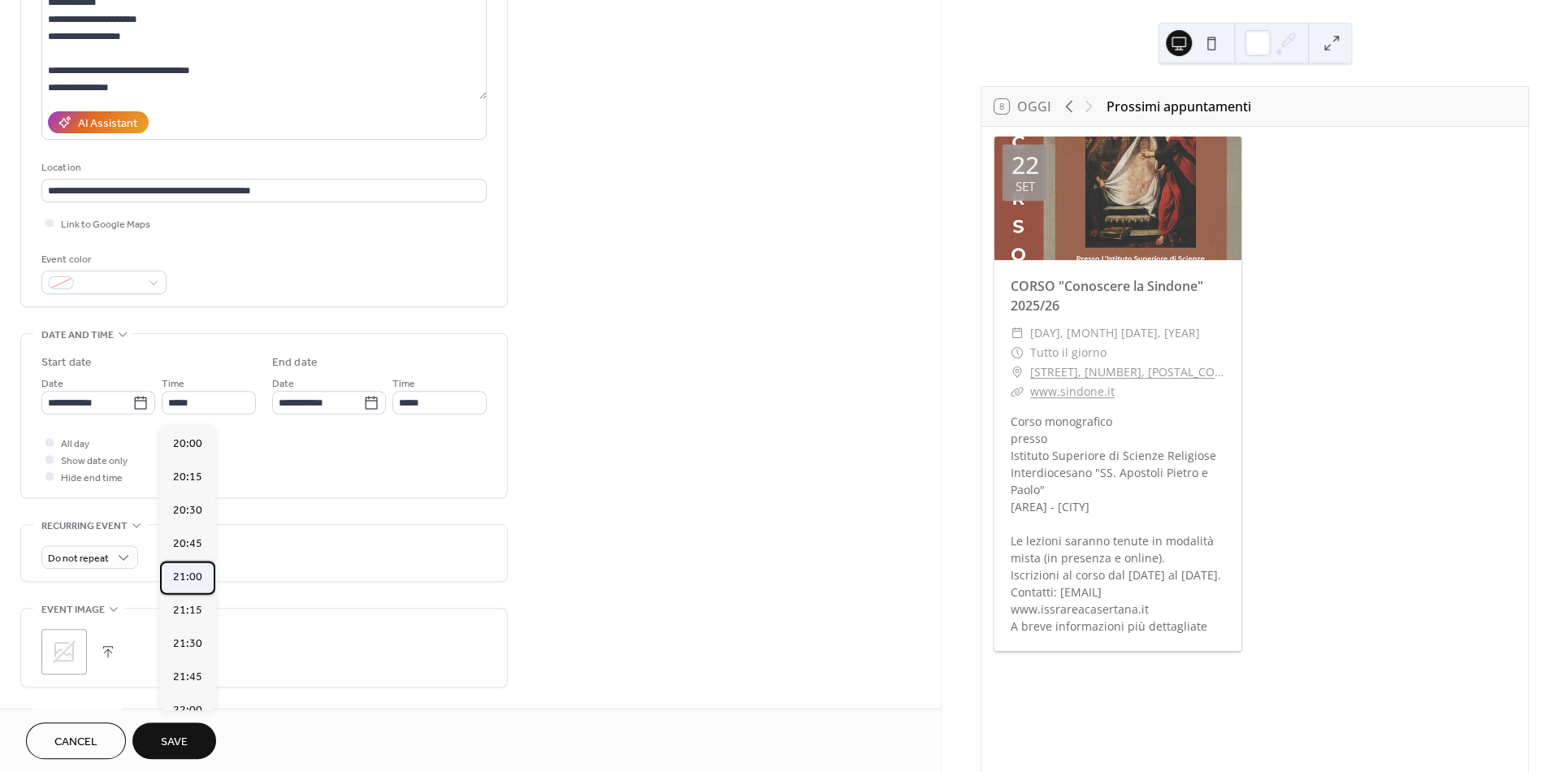 type on "*****" 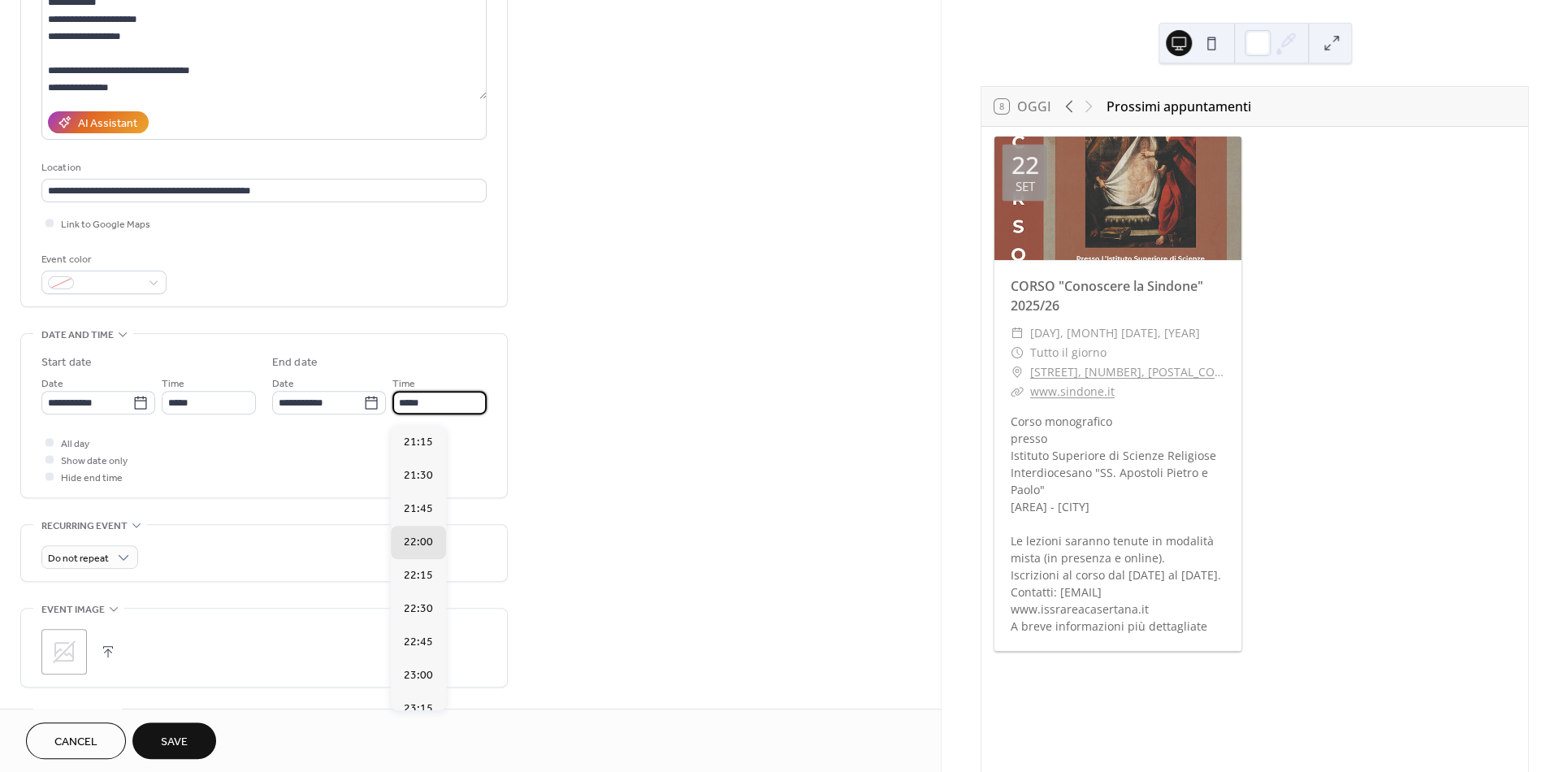 click on "*****" at bounding box center [440, 402] 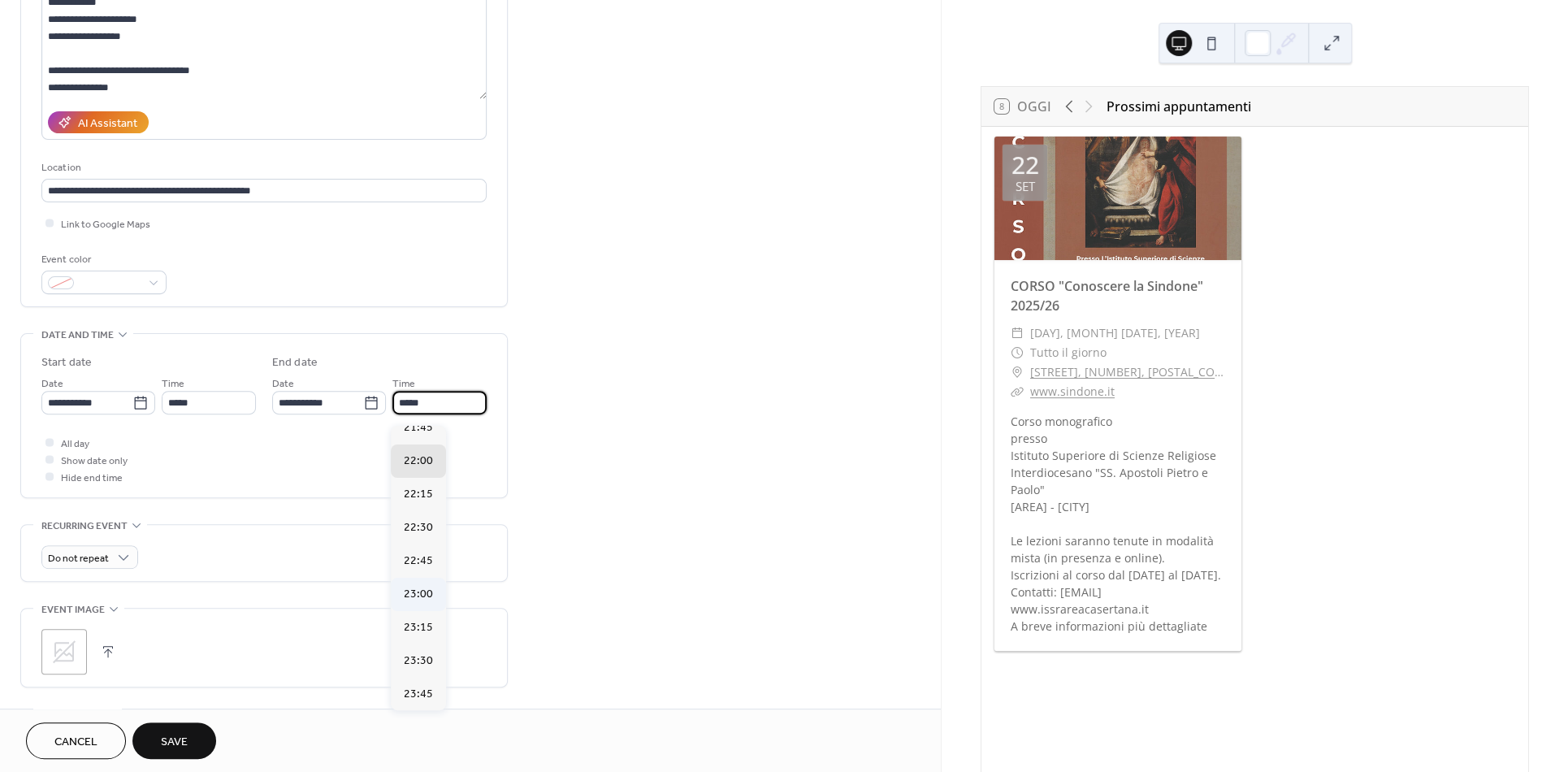 scroll, scrollTop: 0, scrollLeft: 0, axis: both 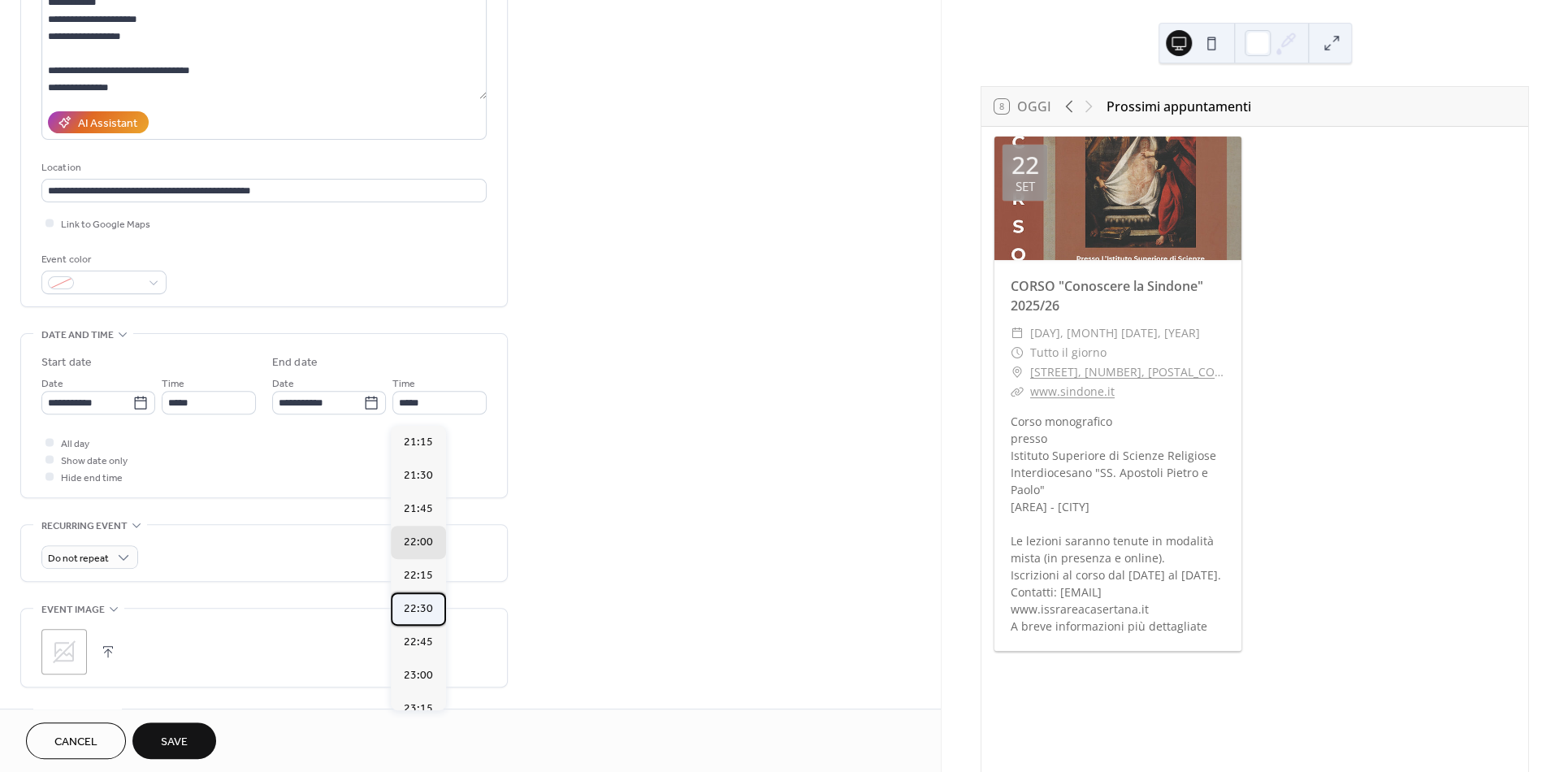 click on "22:30" at bounding box center (418, 608) 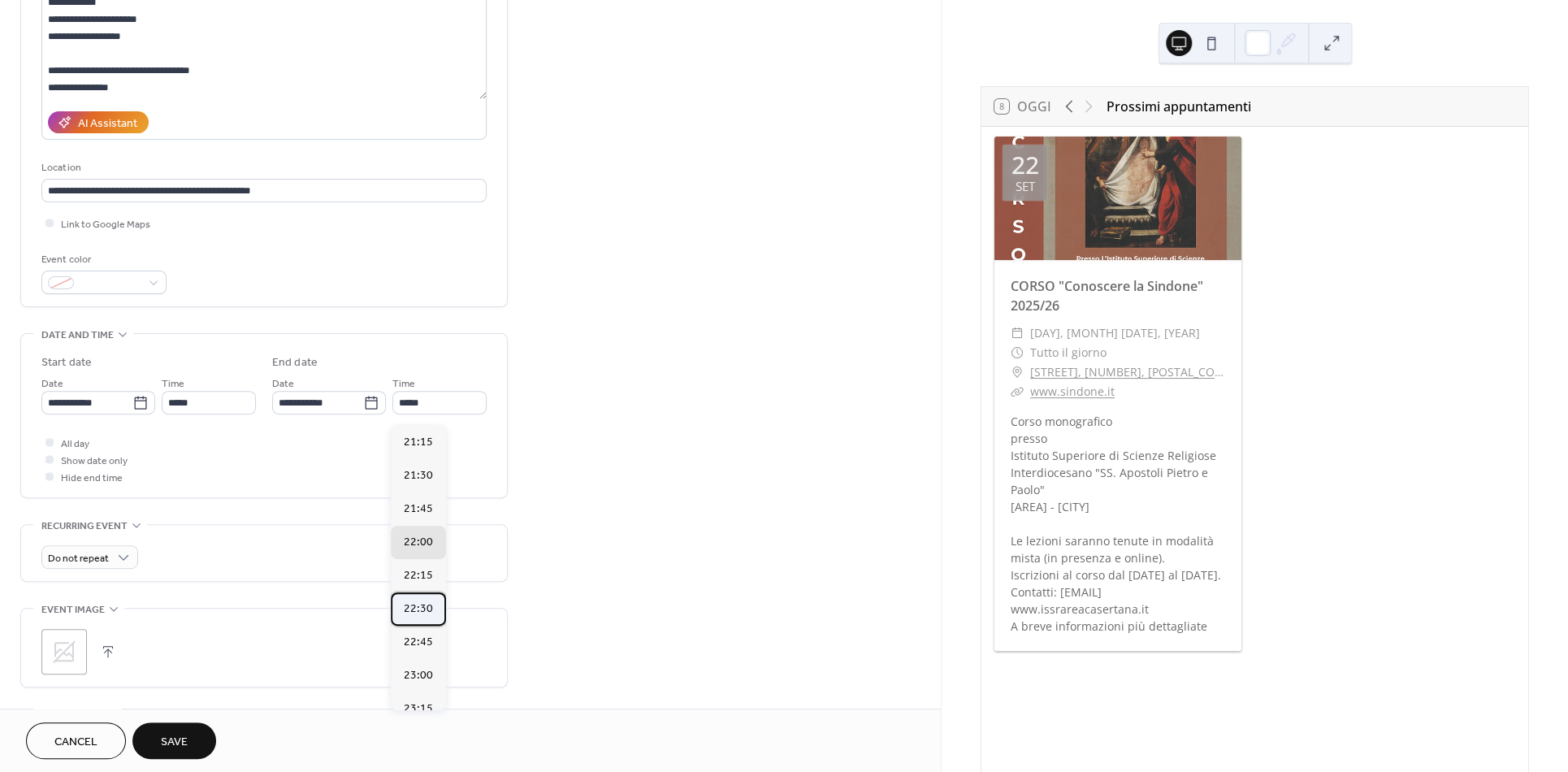type on "*****" 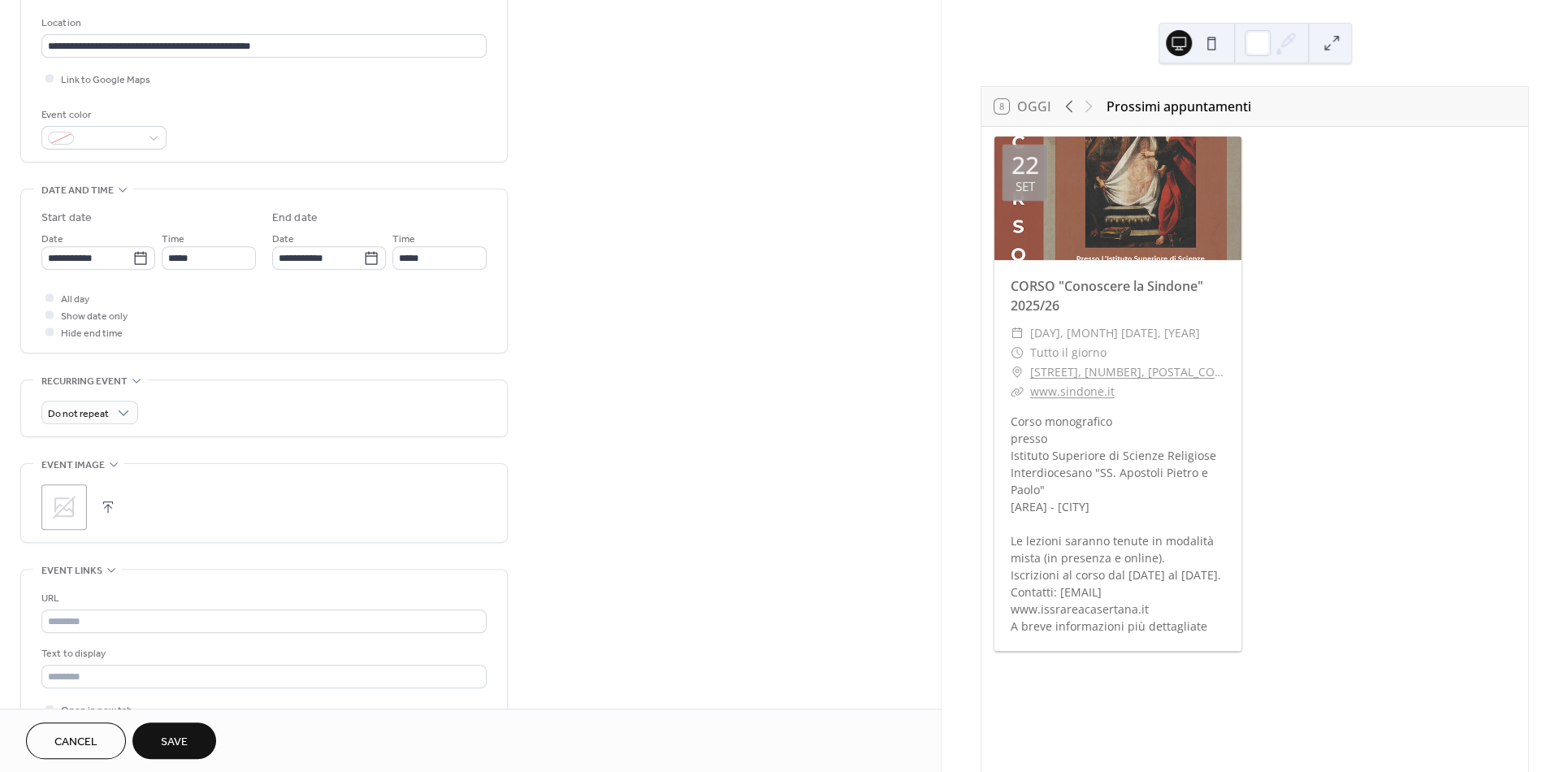 scroll, scrollTop: 343, scrollLeft: 0, axis: vertical 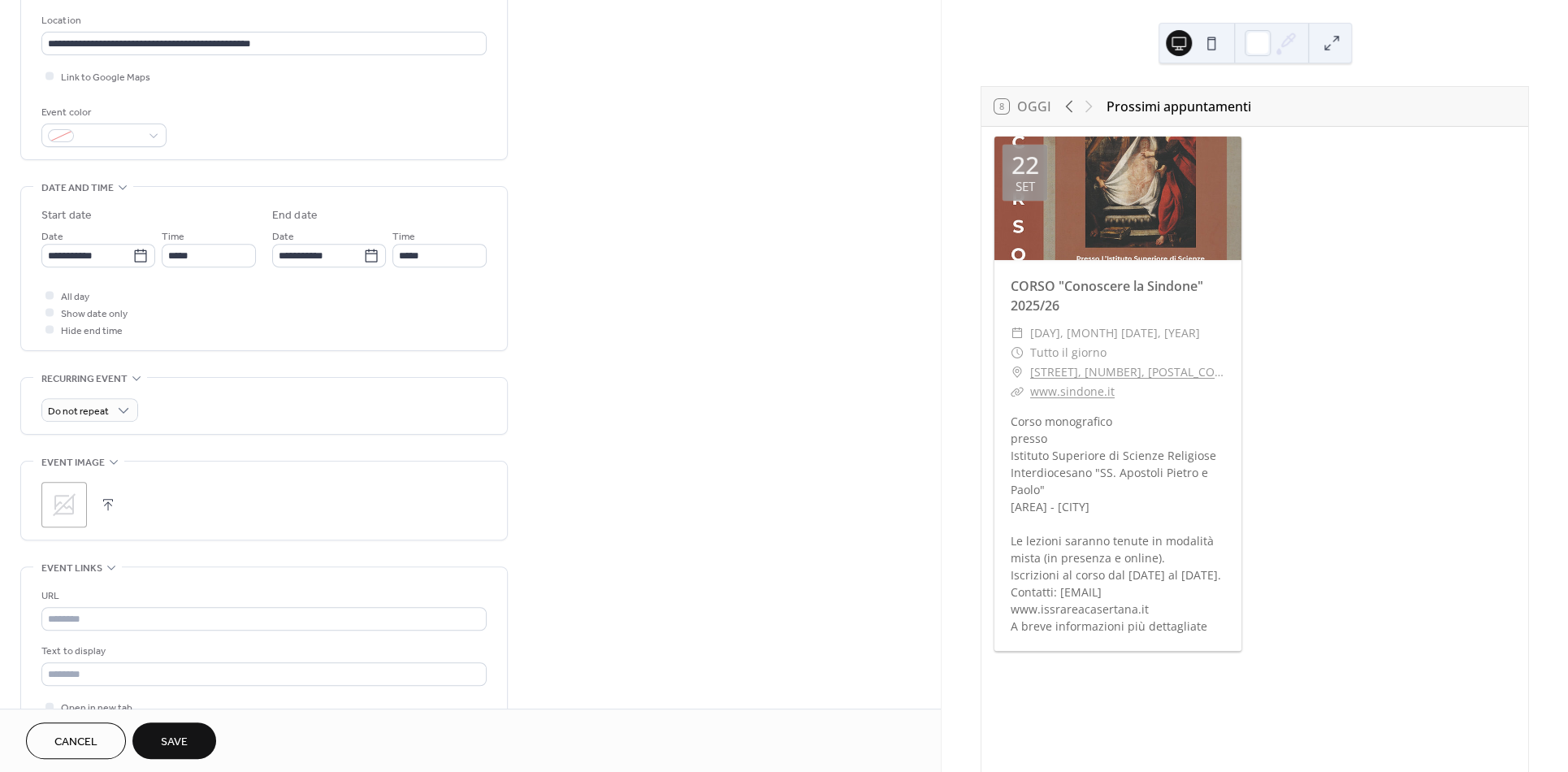 click 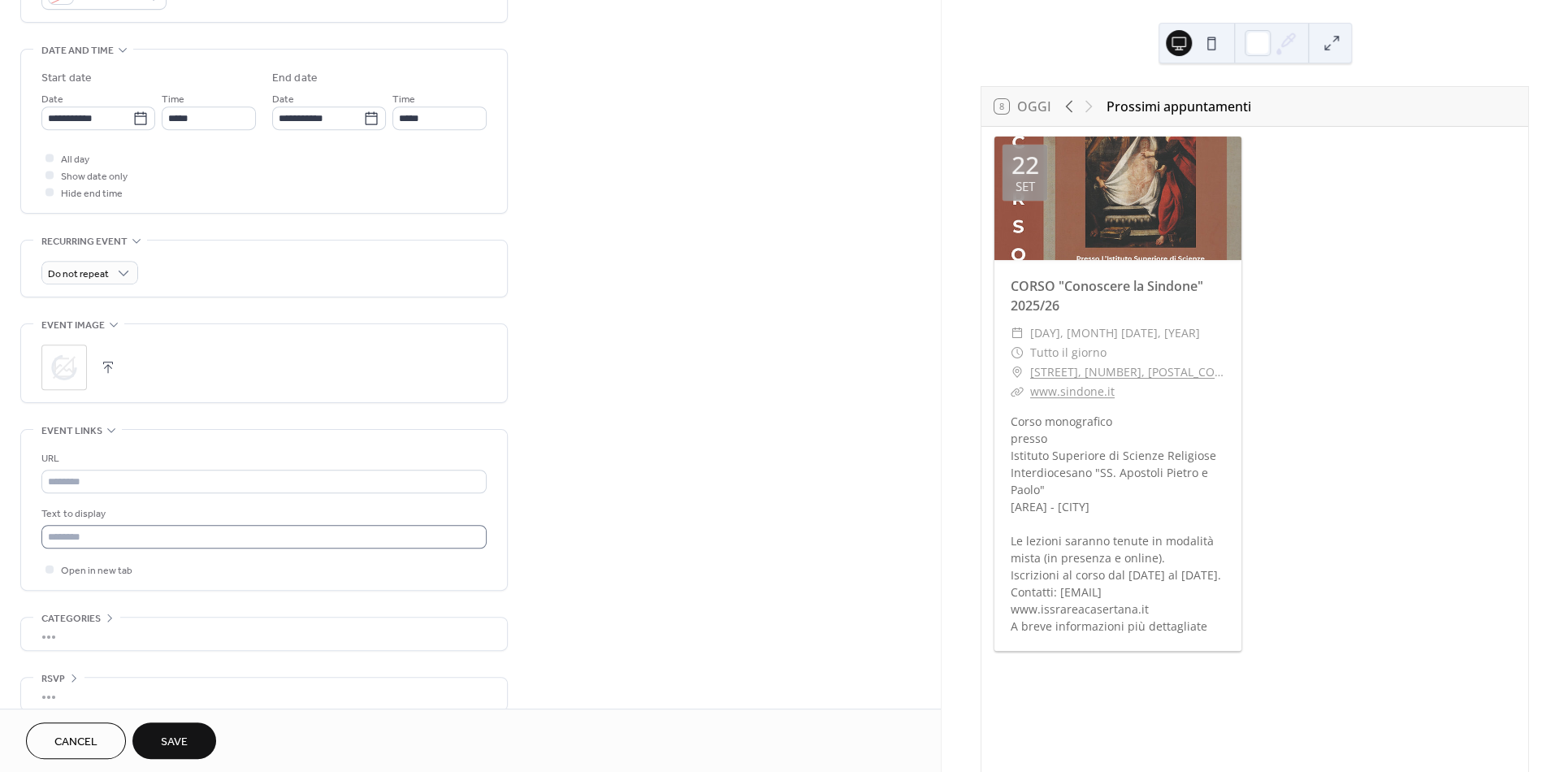 scroll, scrollTop: 511, scrollLeft: 0, axis: vertical 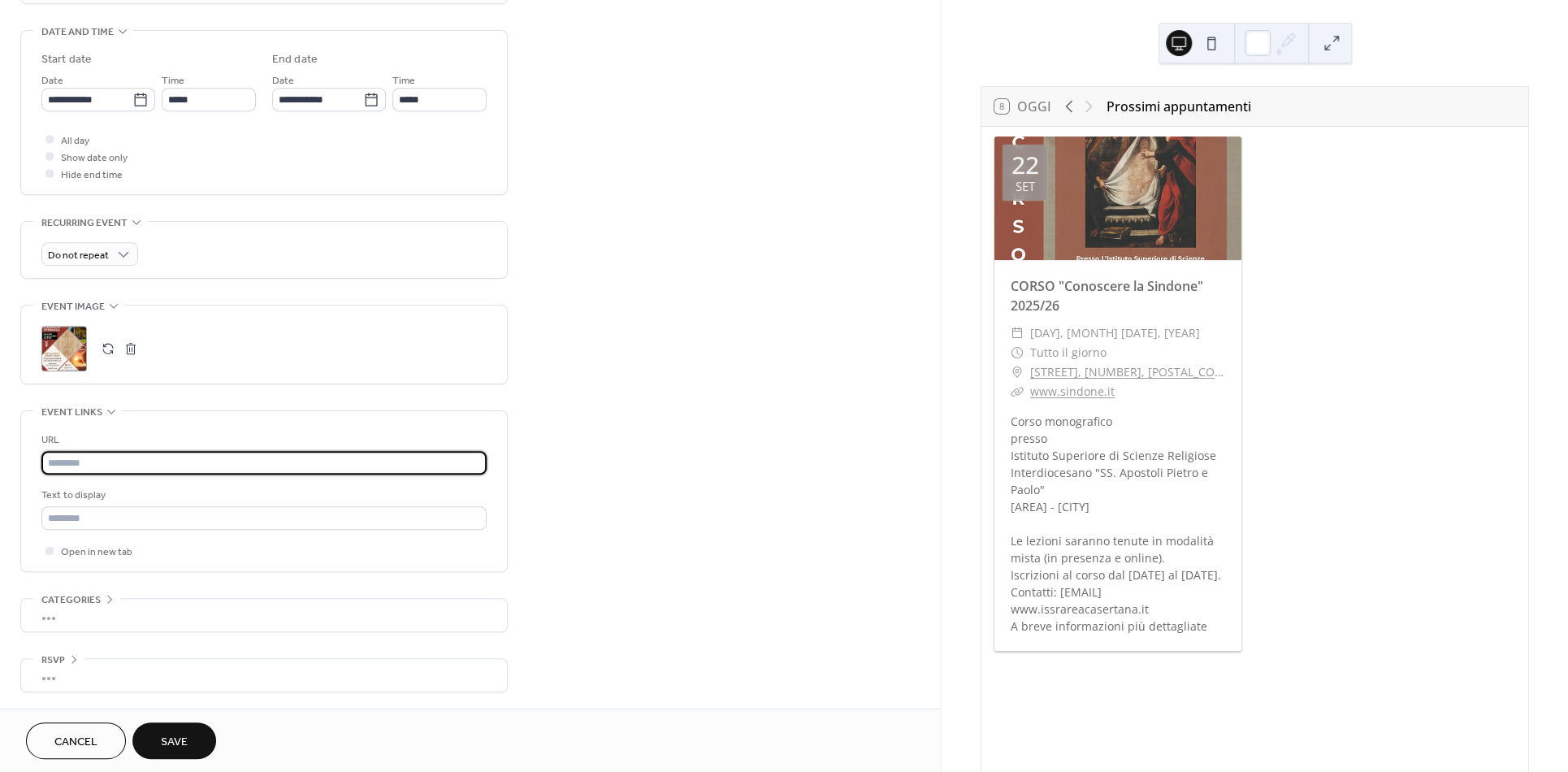 click at bounding box center (264, 462) 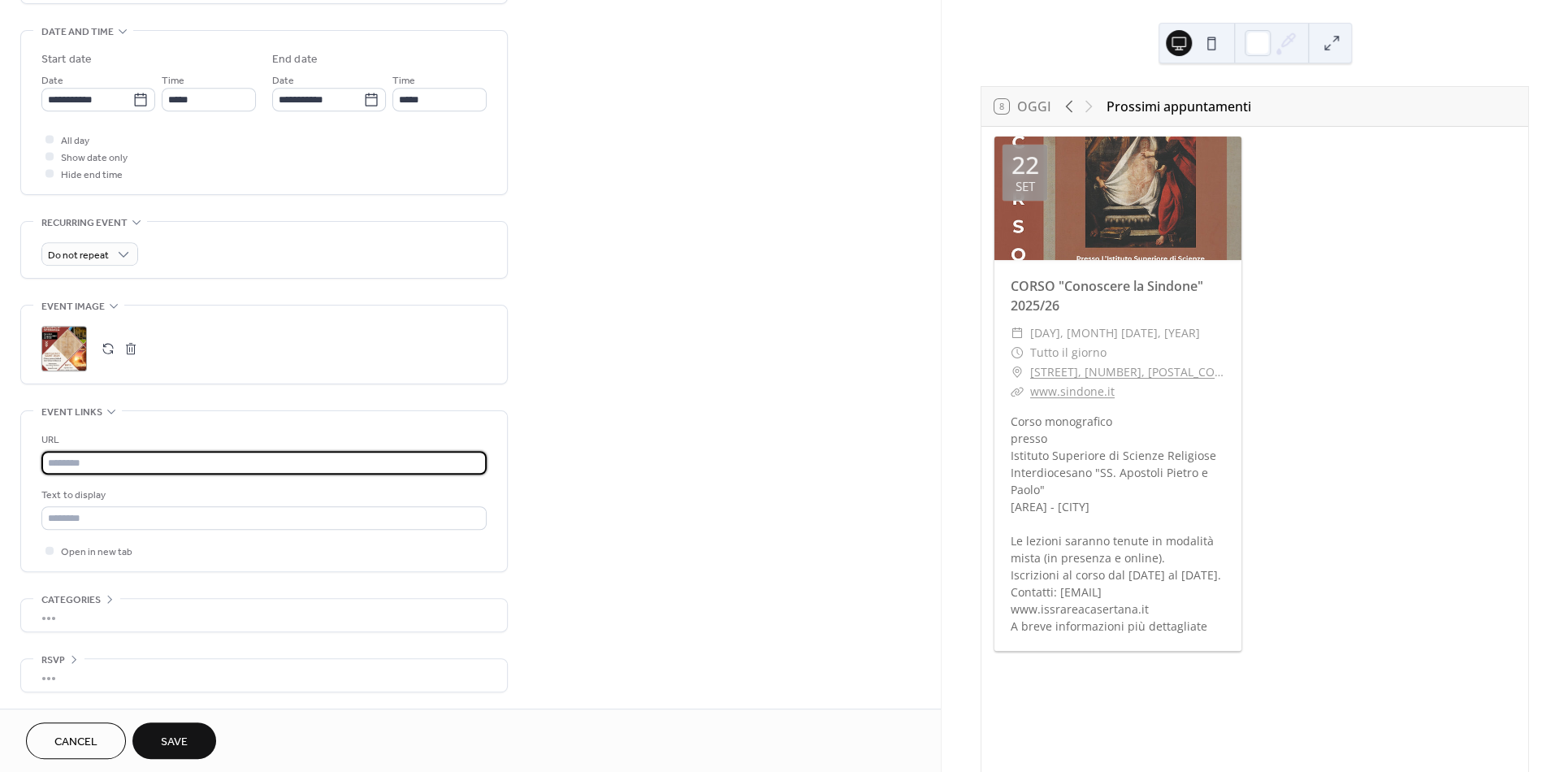 paste on "**********" 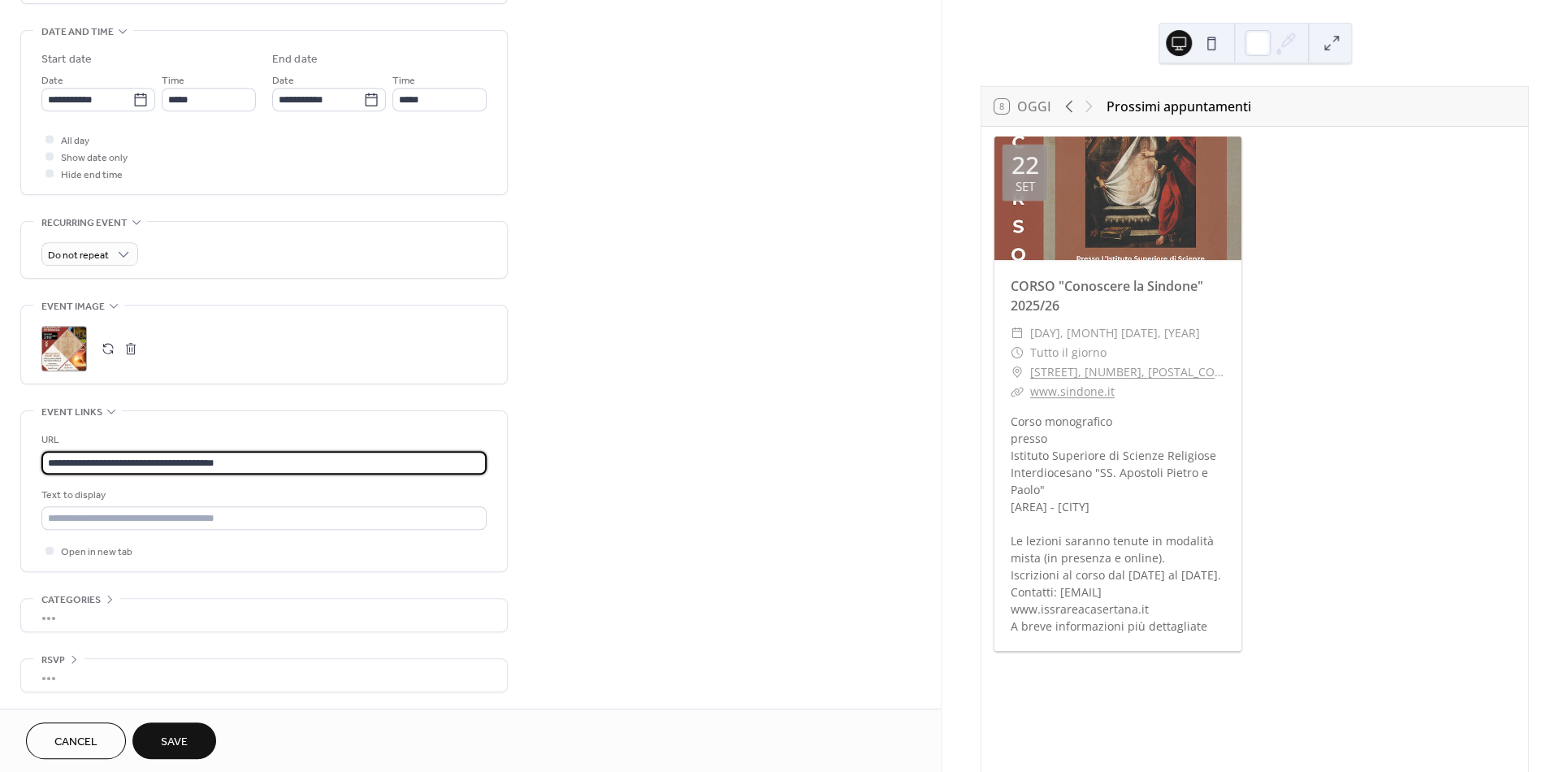type on "**********" 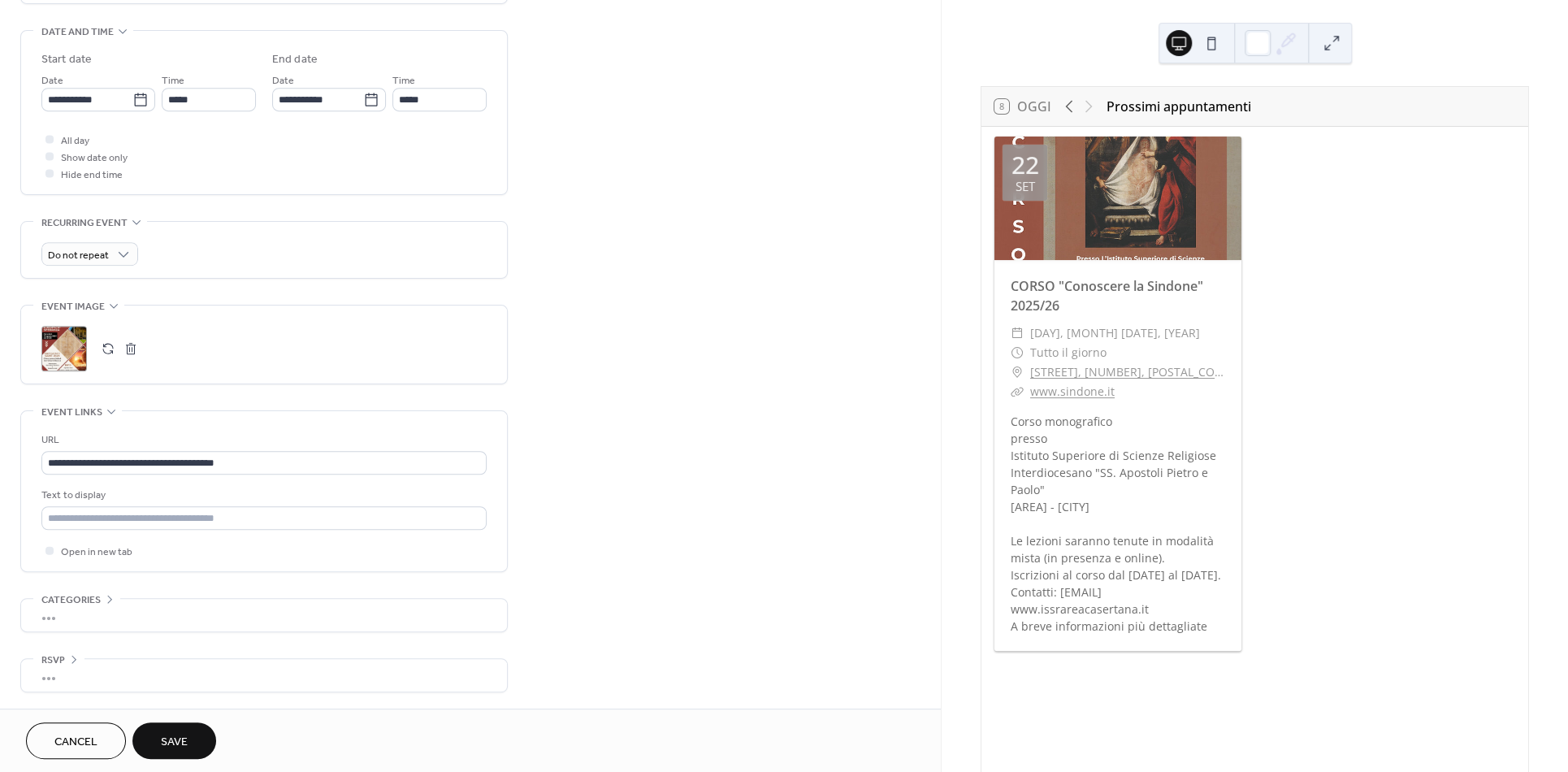 click on "Save" at bounding box center (174, 742) 